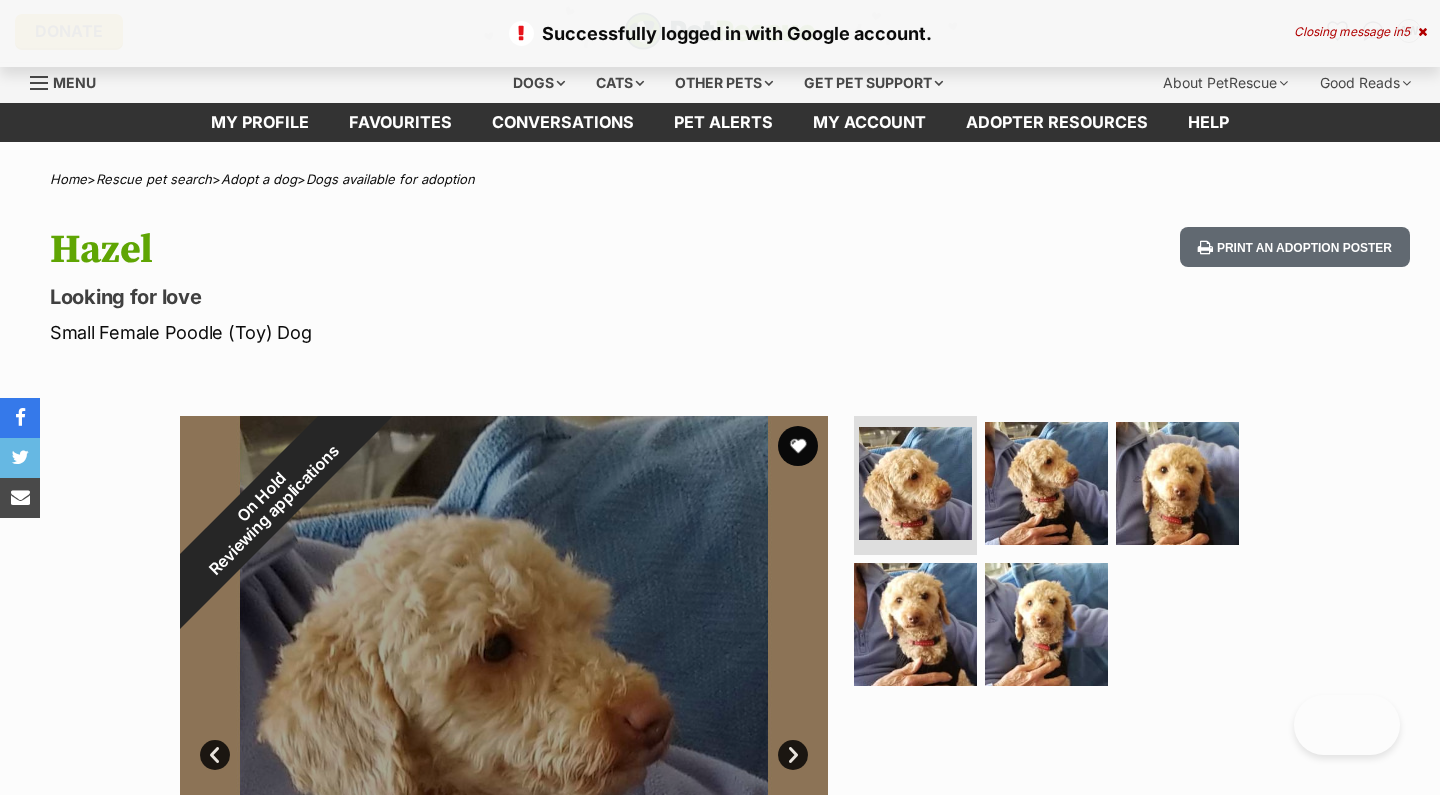 scroll, scrollTop: 0, scrollLeft: 0, axis: both 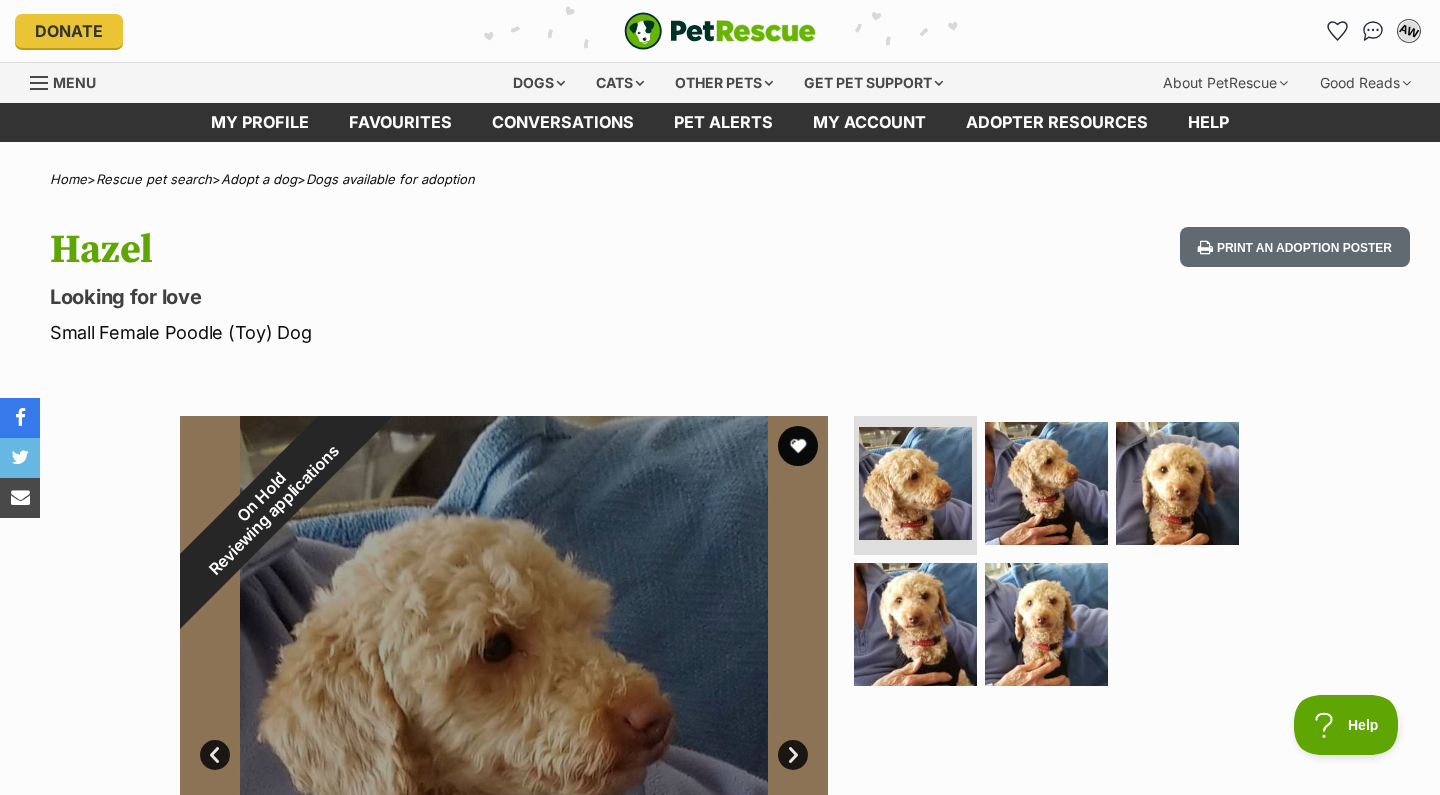 click on "AW" at bounding box center [1409, 31] 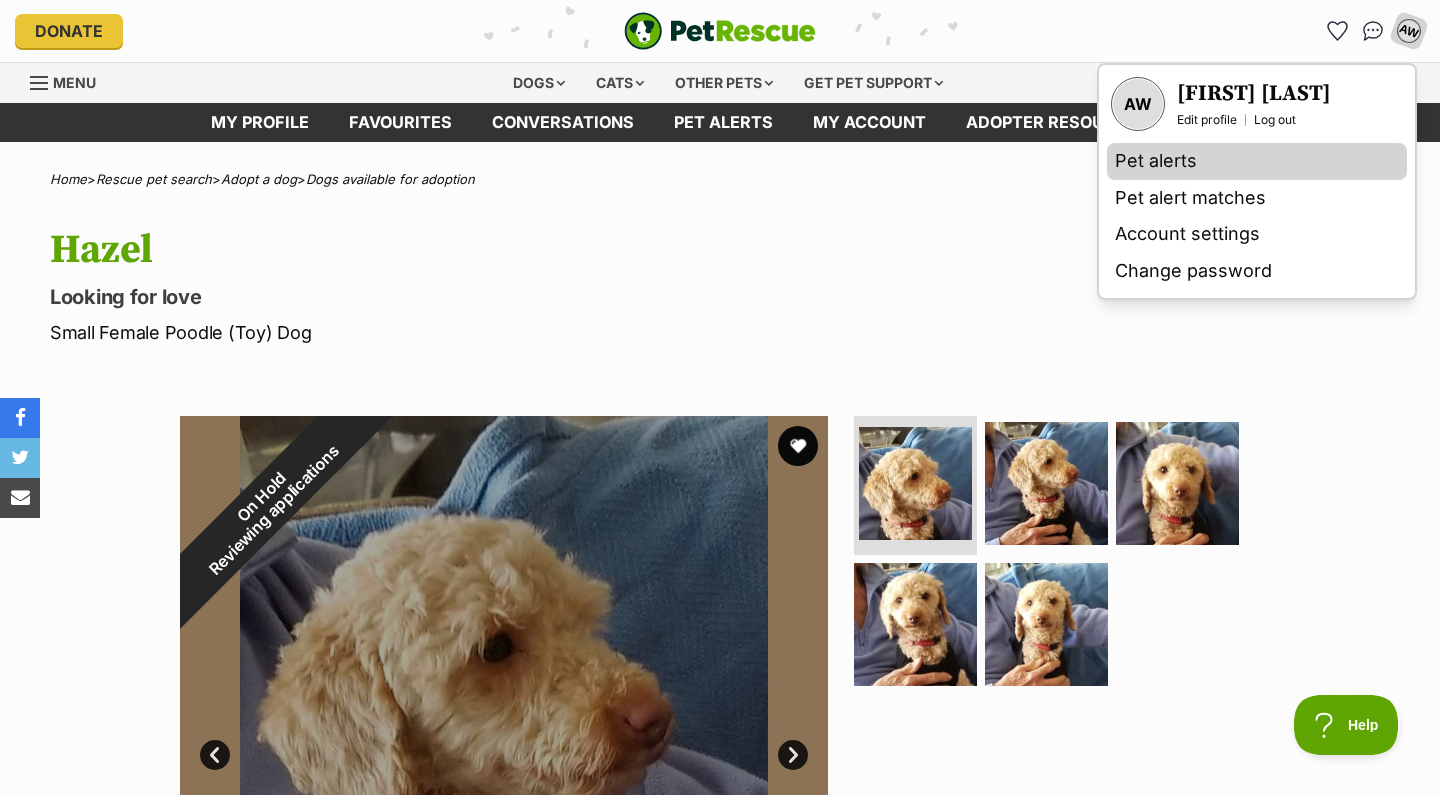 click on "Pet alerts" at bounding box center (1257, 161) 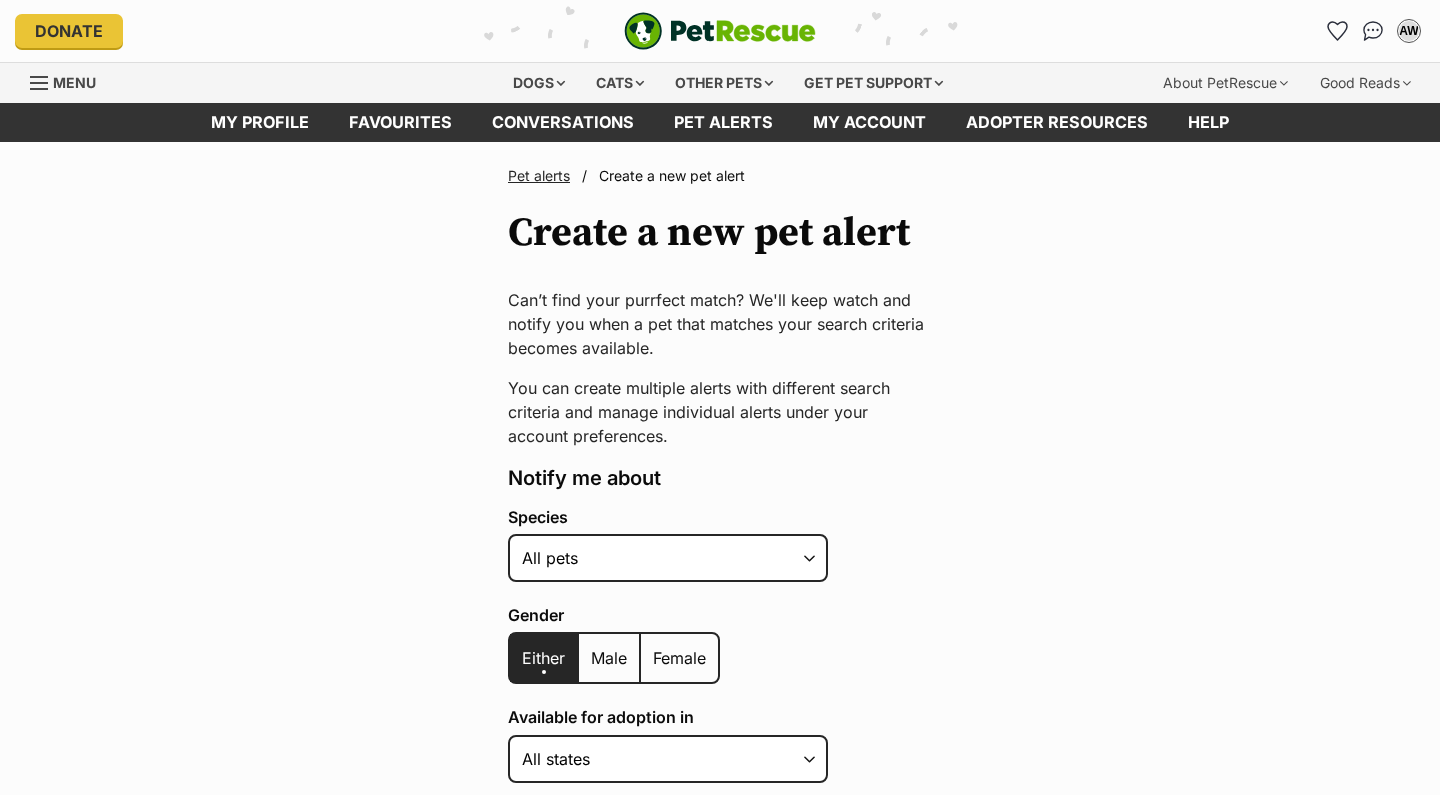 scroll, scrollTop: 0, scrollLeft: 0, axis: both 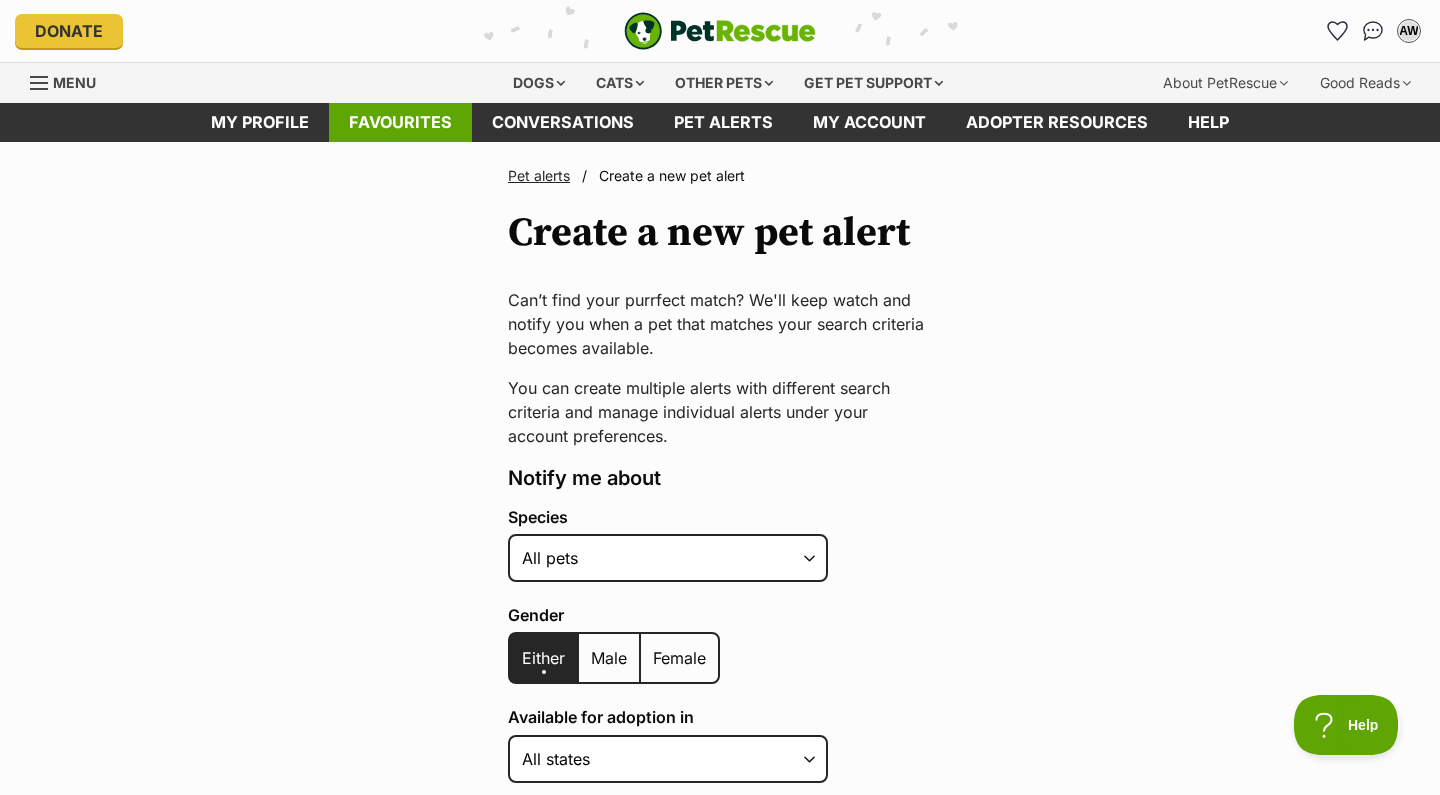 click on "Favourites" at bounding box center (400, 122) 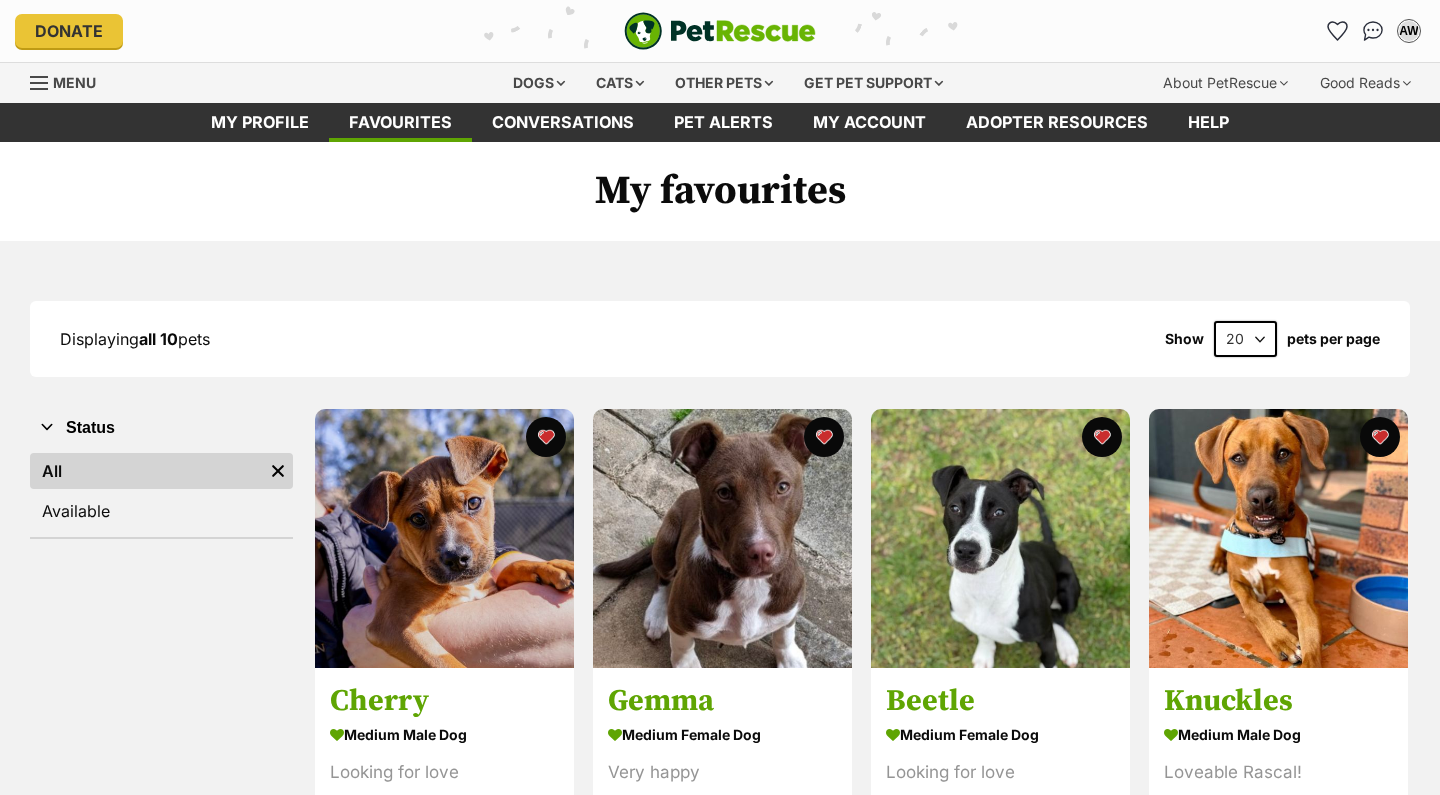 scroll, scrollTop: 0, scrollLeft: 0, axis: both 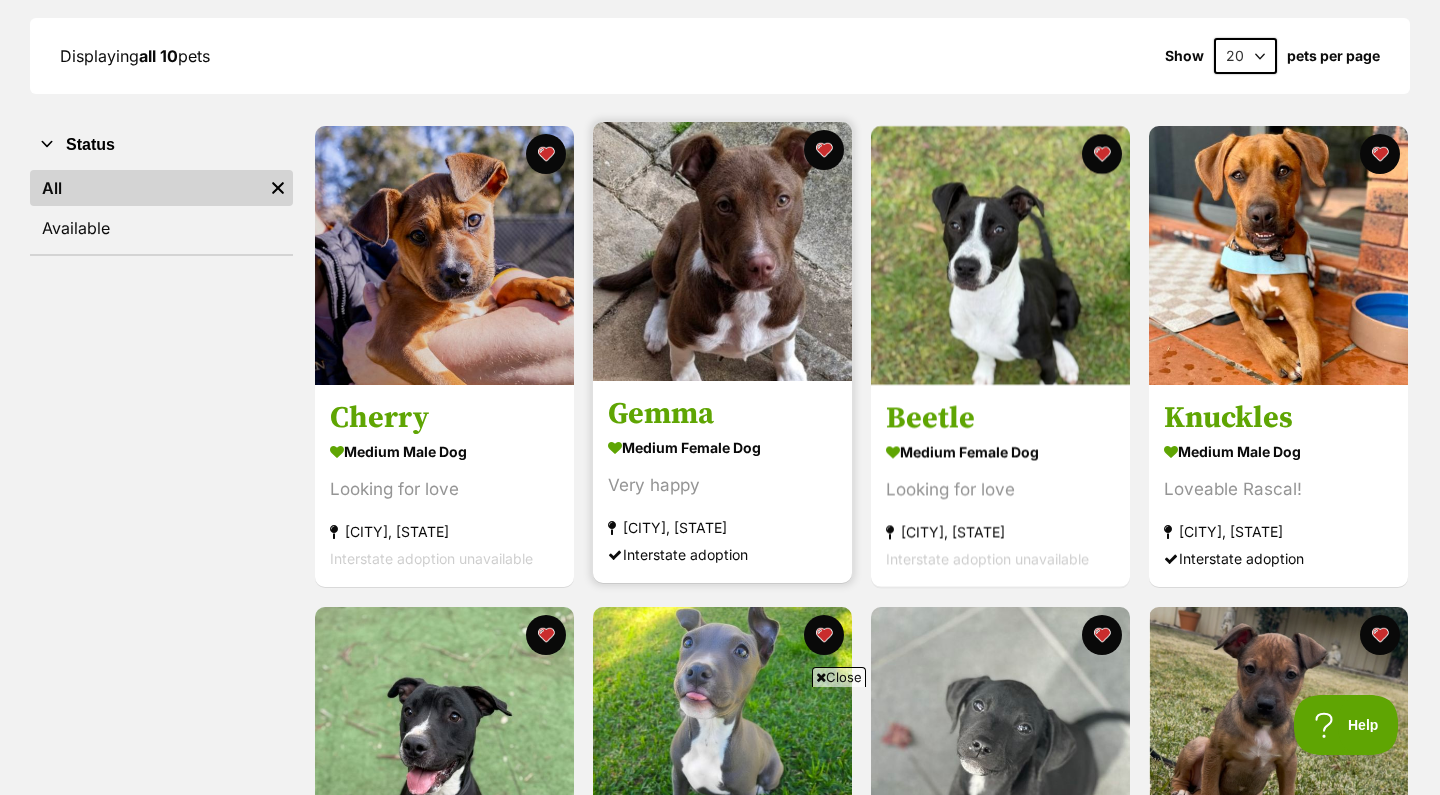 click at bounding box center (722, 251) 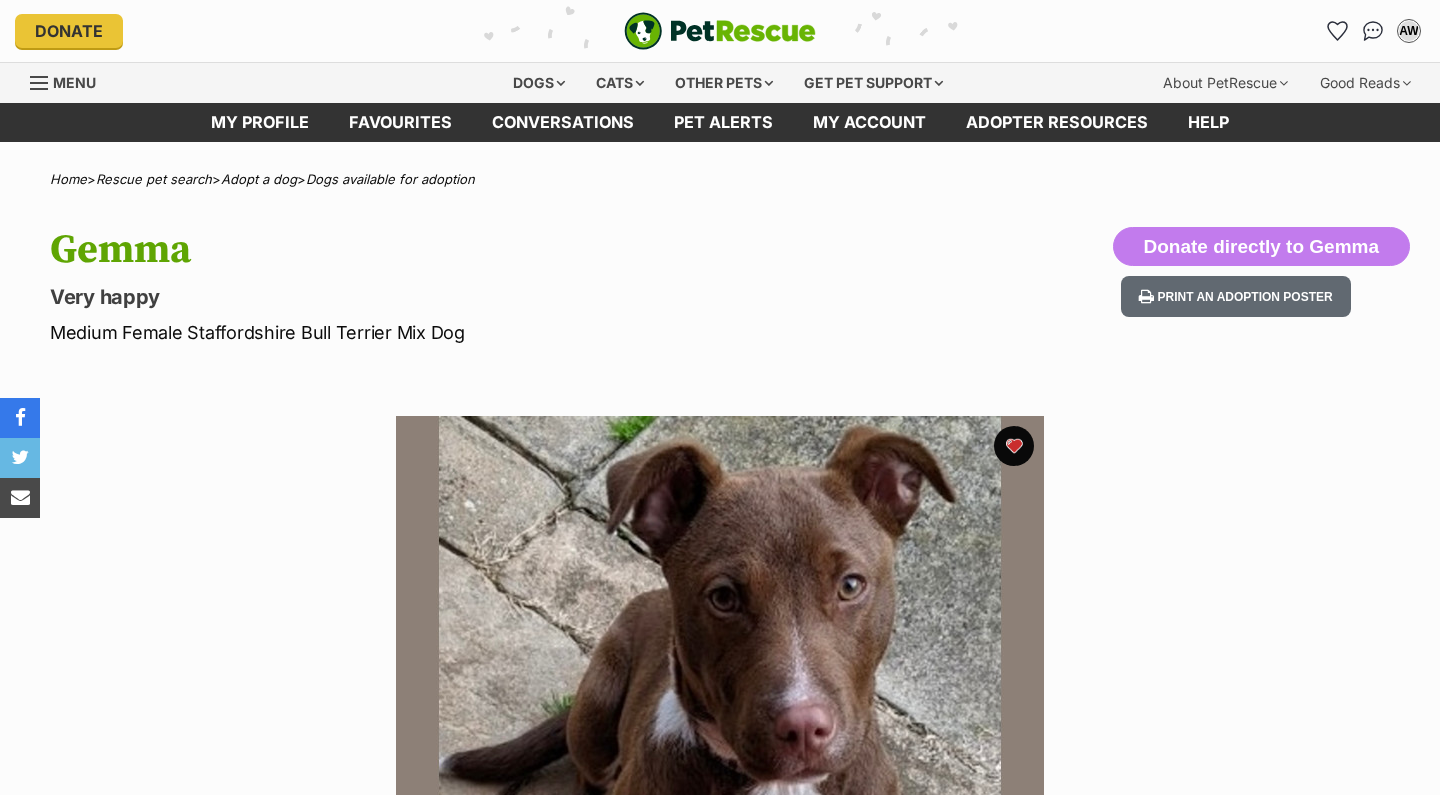 scroll, scrollTop: 0, scrollLeft: 0, axis: both 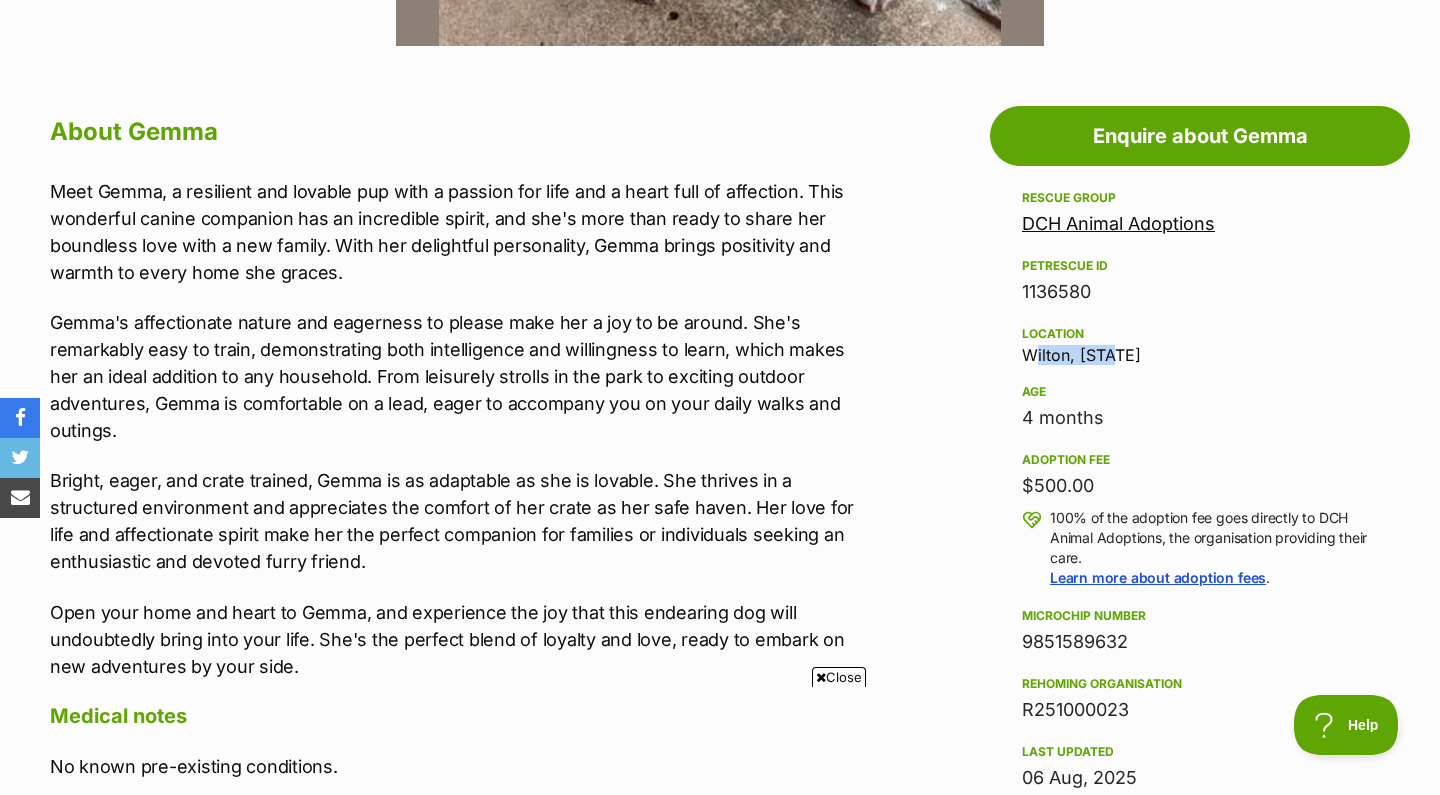 drag, startPoint x: 1026, startPoint y: 352, endPoint x: 1124, endPoint y: 351, distance: 98.005104 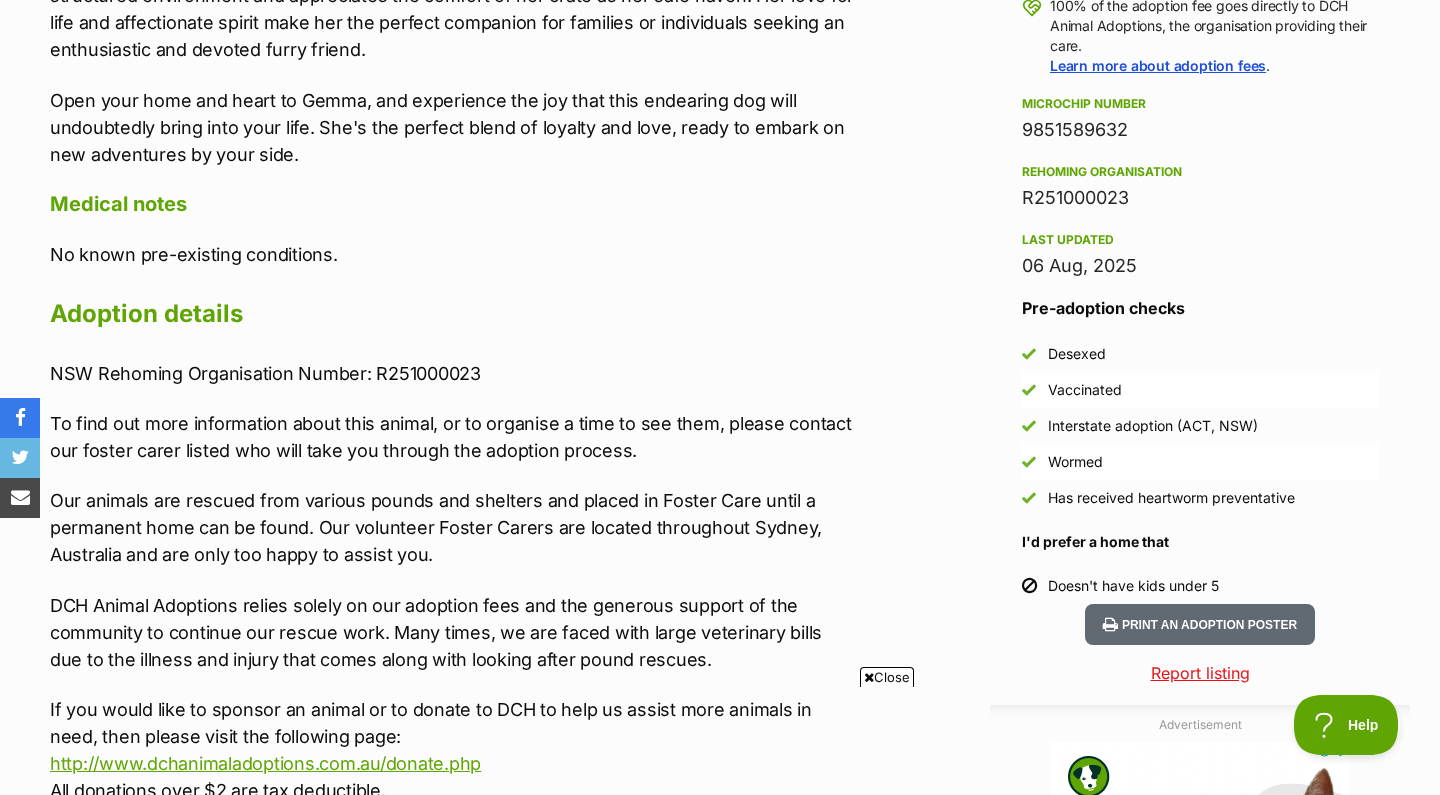 scroll, scrollTop: 1545, scrollLeft: 0, axis: vertical 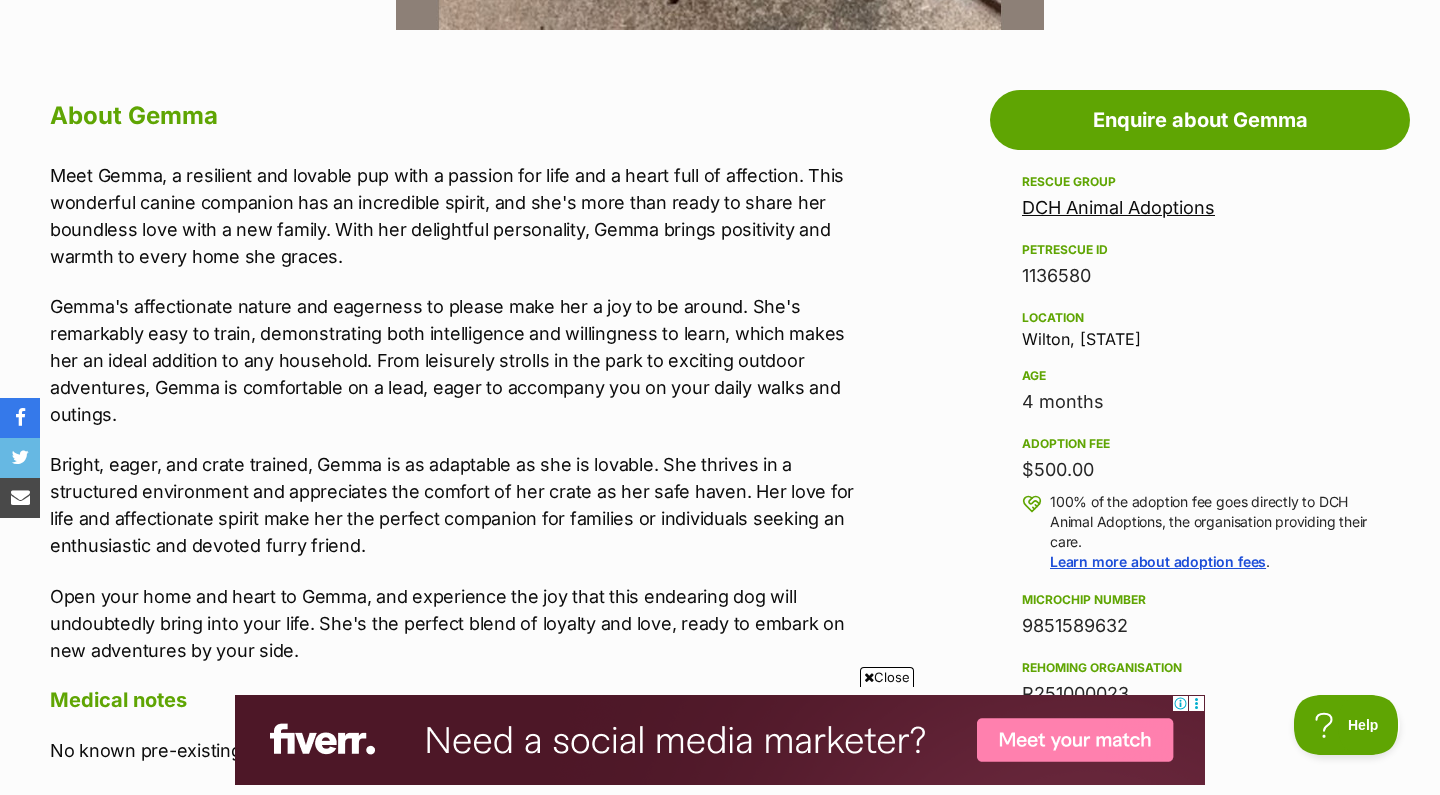 click on "Meet Gemma, a resilient and lovable pup with a passion for life and a heart full of affection. This wonderful canine companion has an incredible spirit, and she's more than ready to share her boundless love with a new family. With her delightful personality, Gemma brings positivity and warmth to every home she graces." at bounding box center (454, 216) 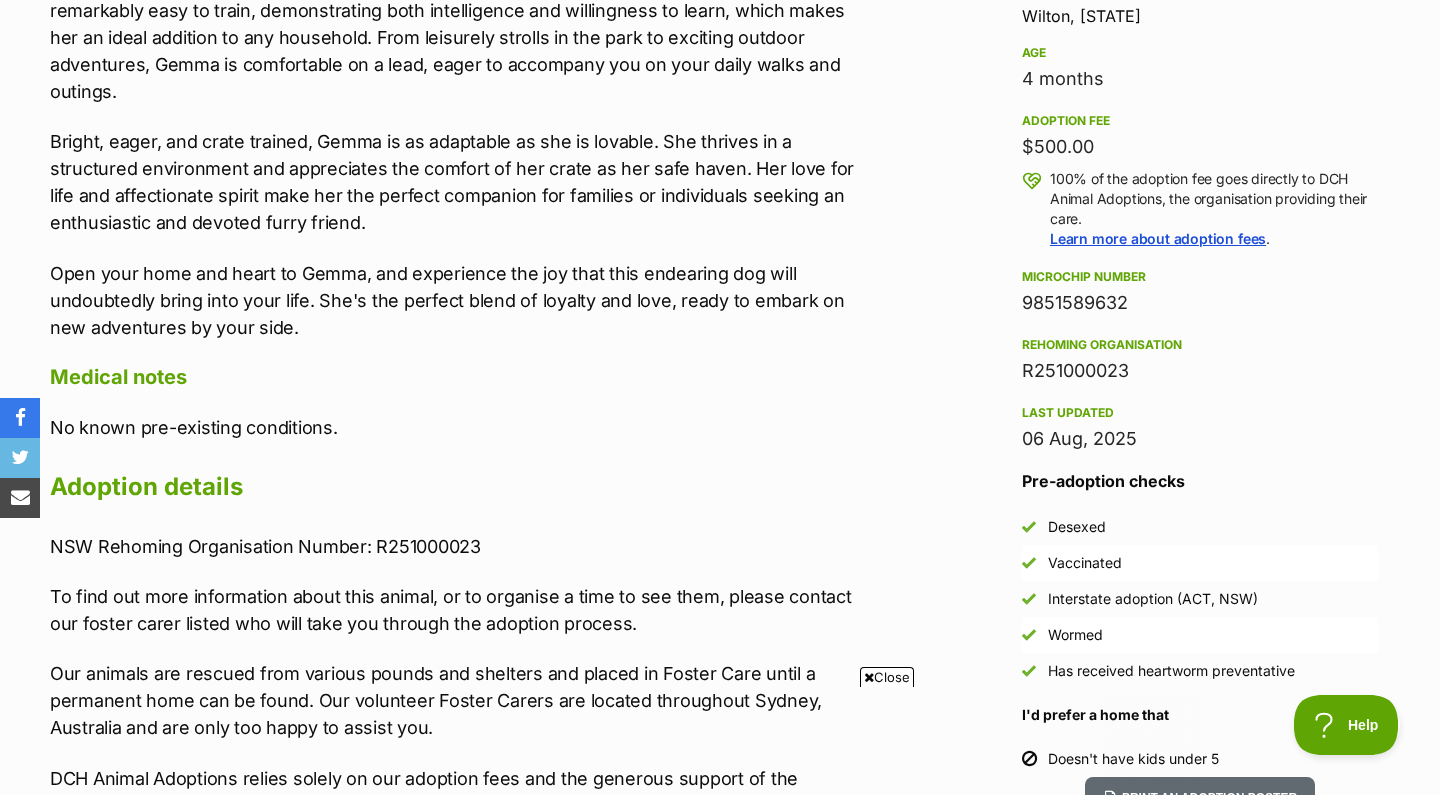 scroll, scrollTop: 1381, scrollLeft: 0, axis: vertical 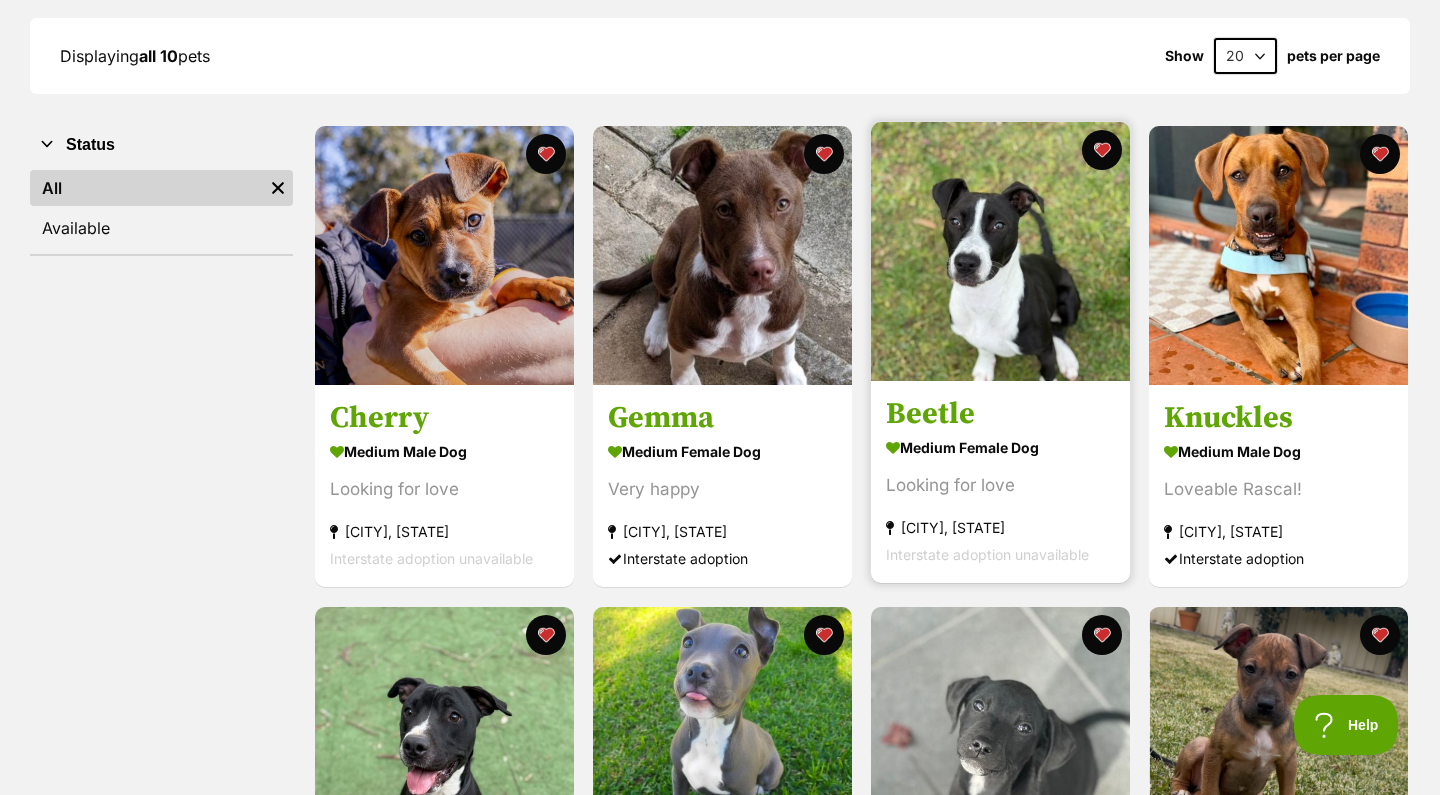 click at bounding box center [1000, 251] 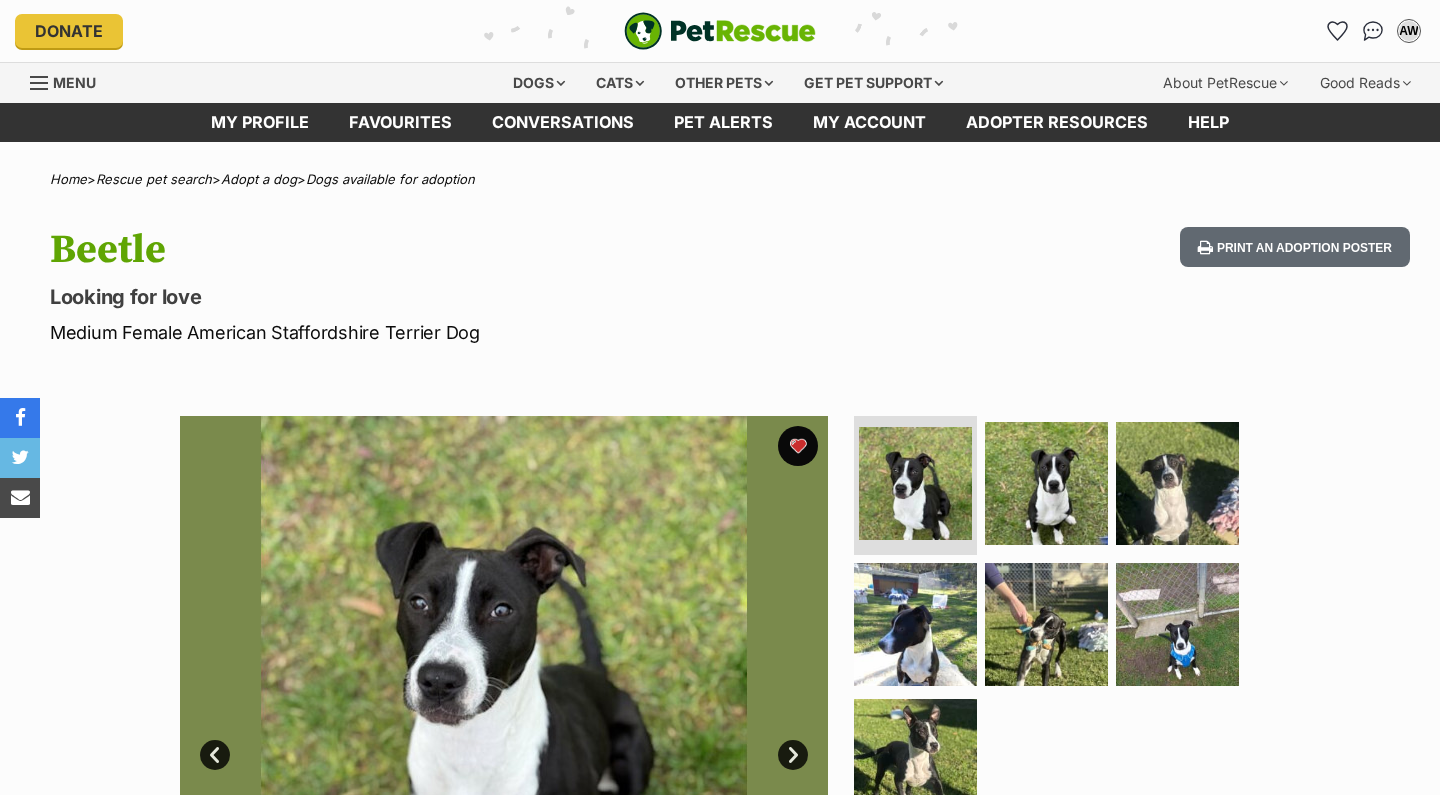 scroll, scrollTop: 0, scrollLeft: 0, axis: both 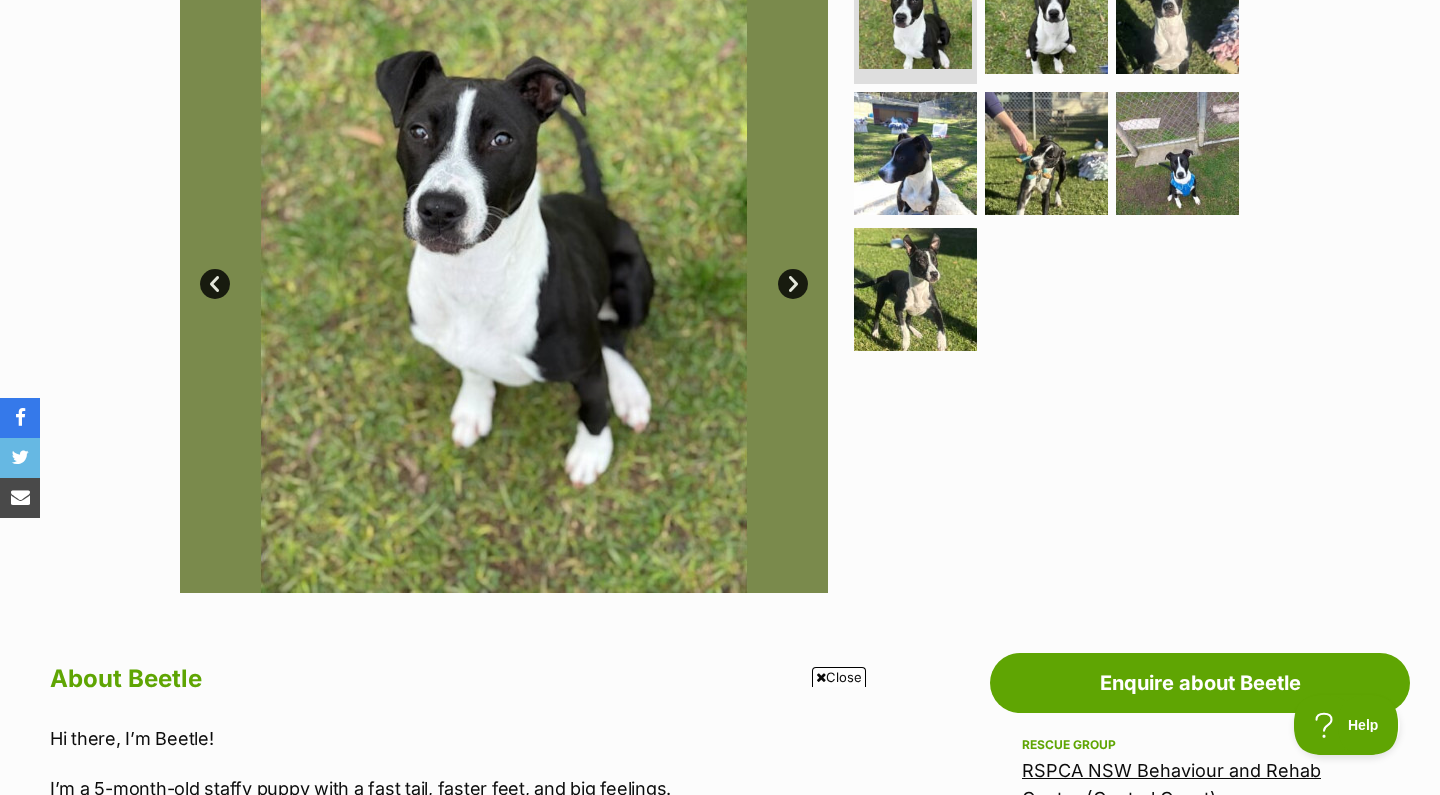 click on "Next" at bounding box center (793, 284) 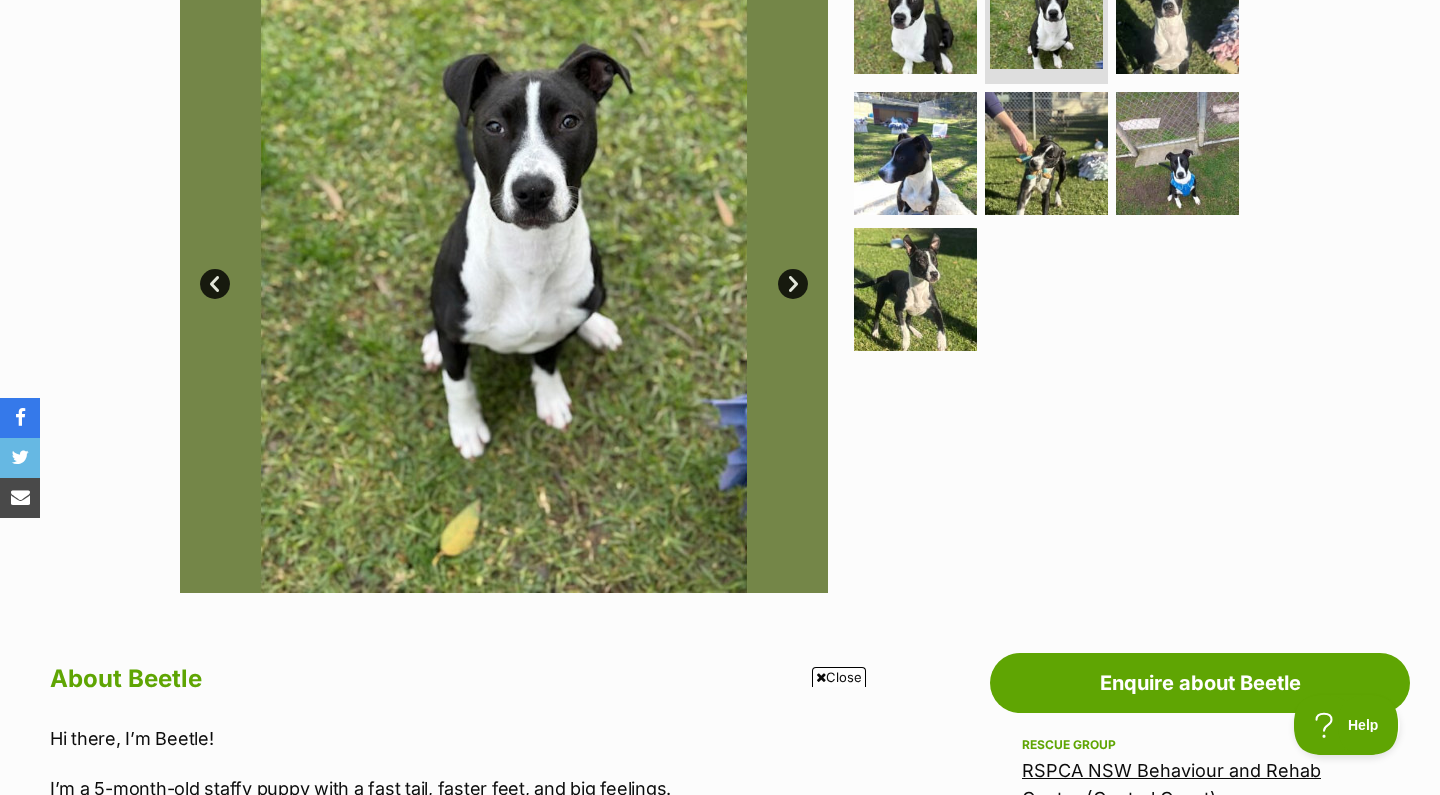 click on "Next" at bounding box center [793, 284] 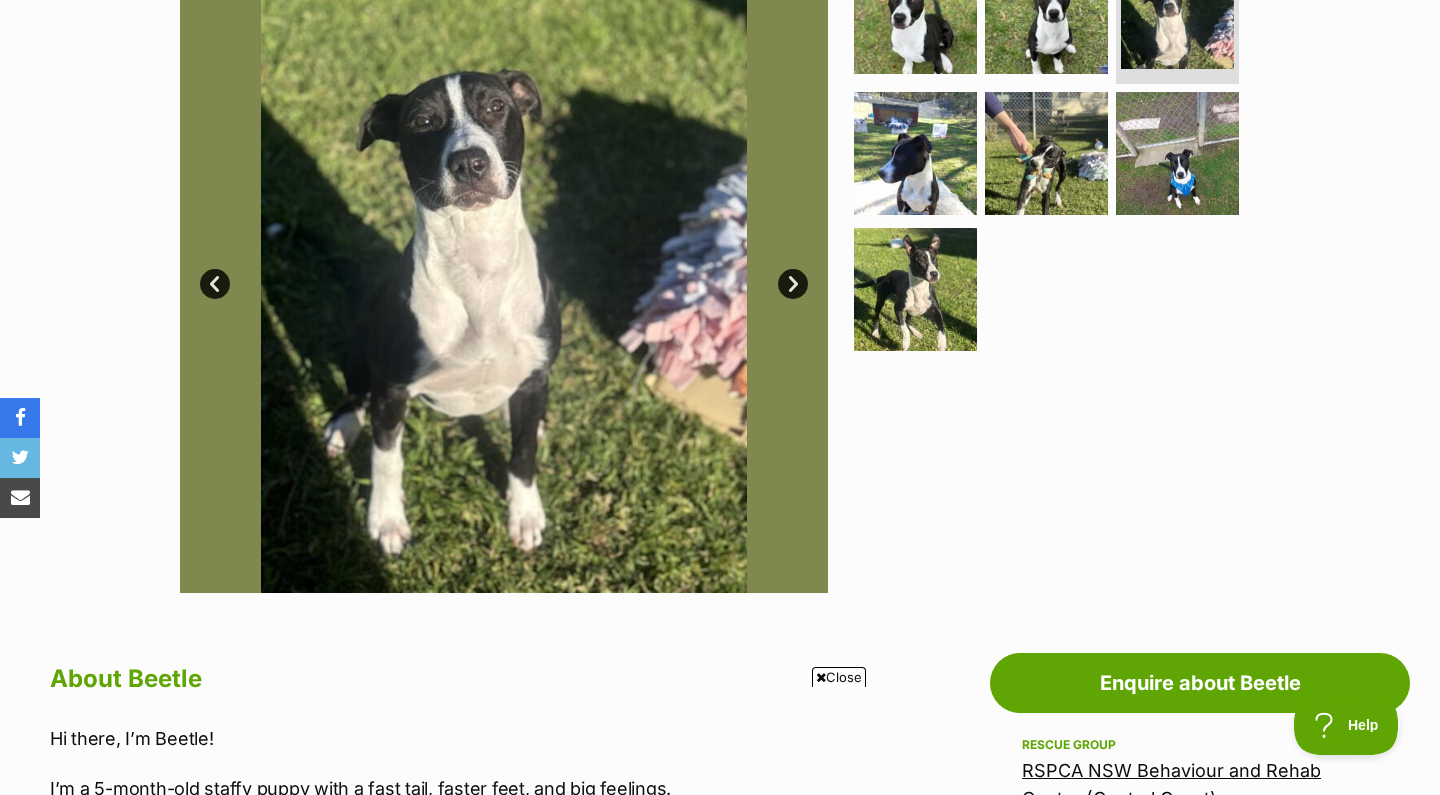 click on "Next" at bounding box center (793, 284) 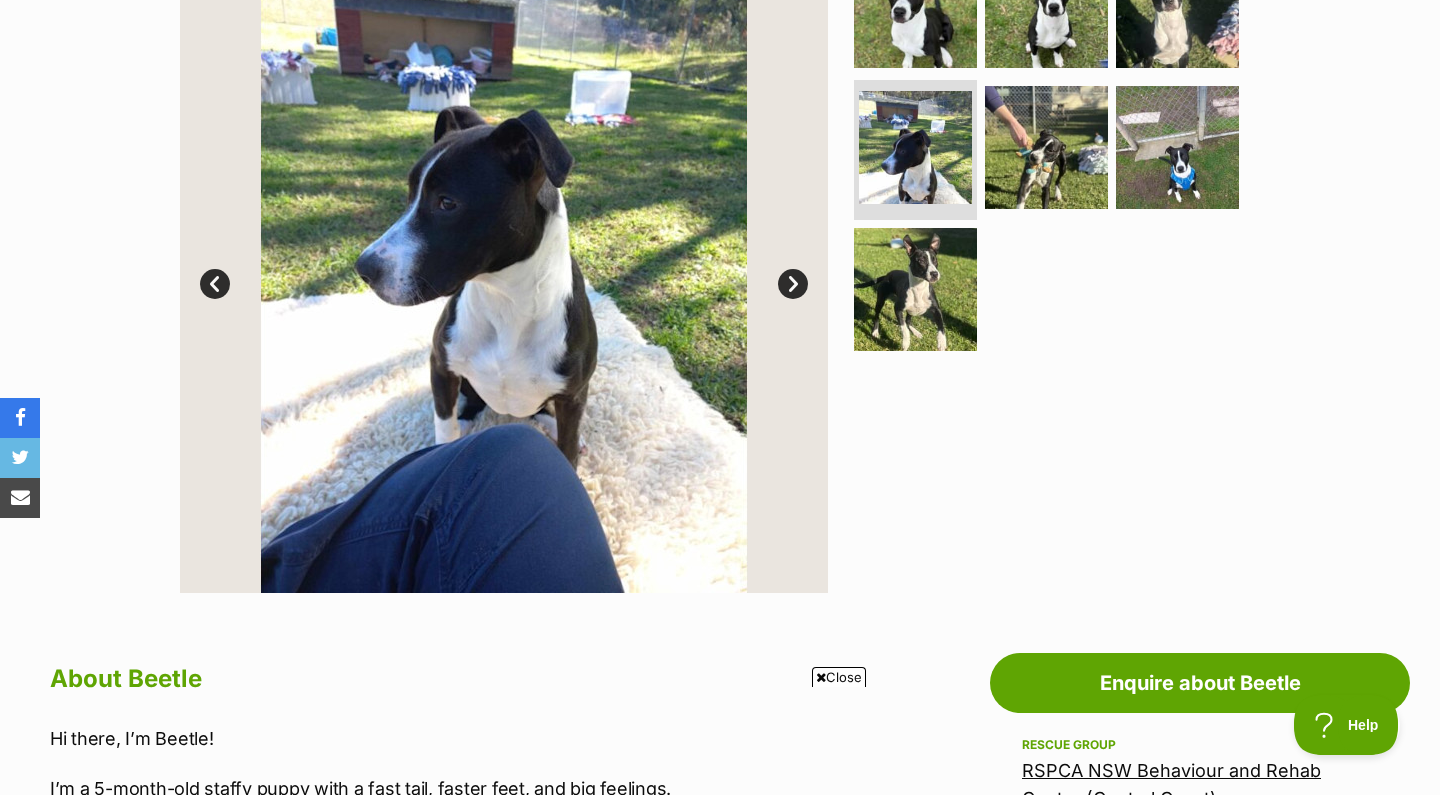 click on "Next" at bounding box center [793, 284] 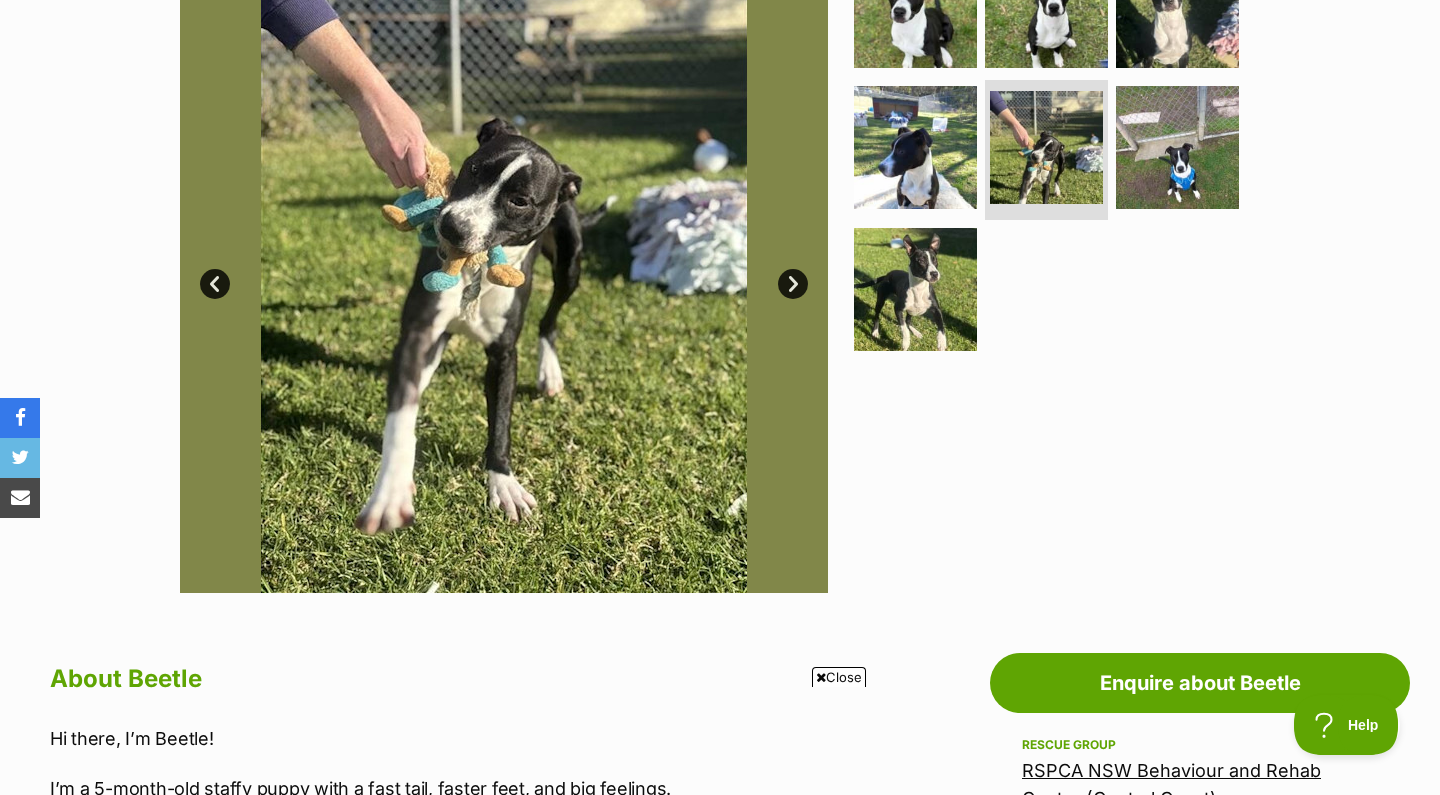 click on "Next" at bounding box center [793, 284] 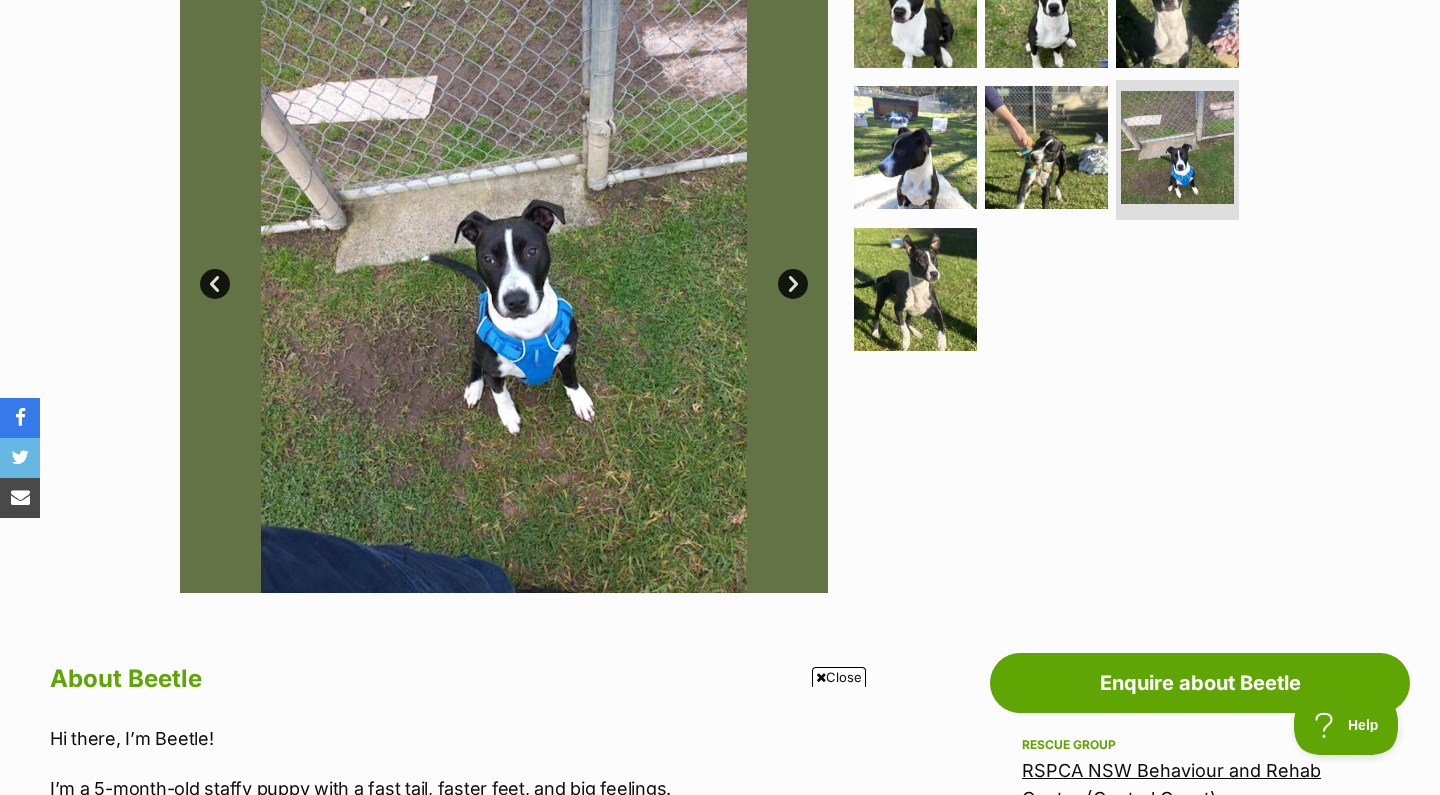 click on "Next" at bounding box center (793, 284) 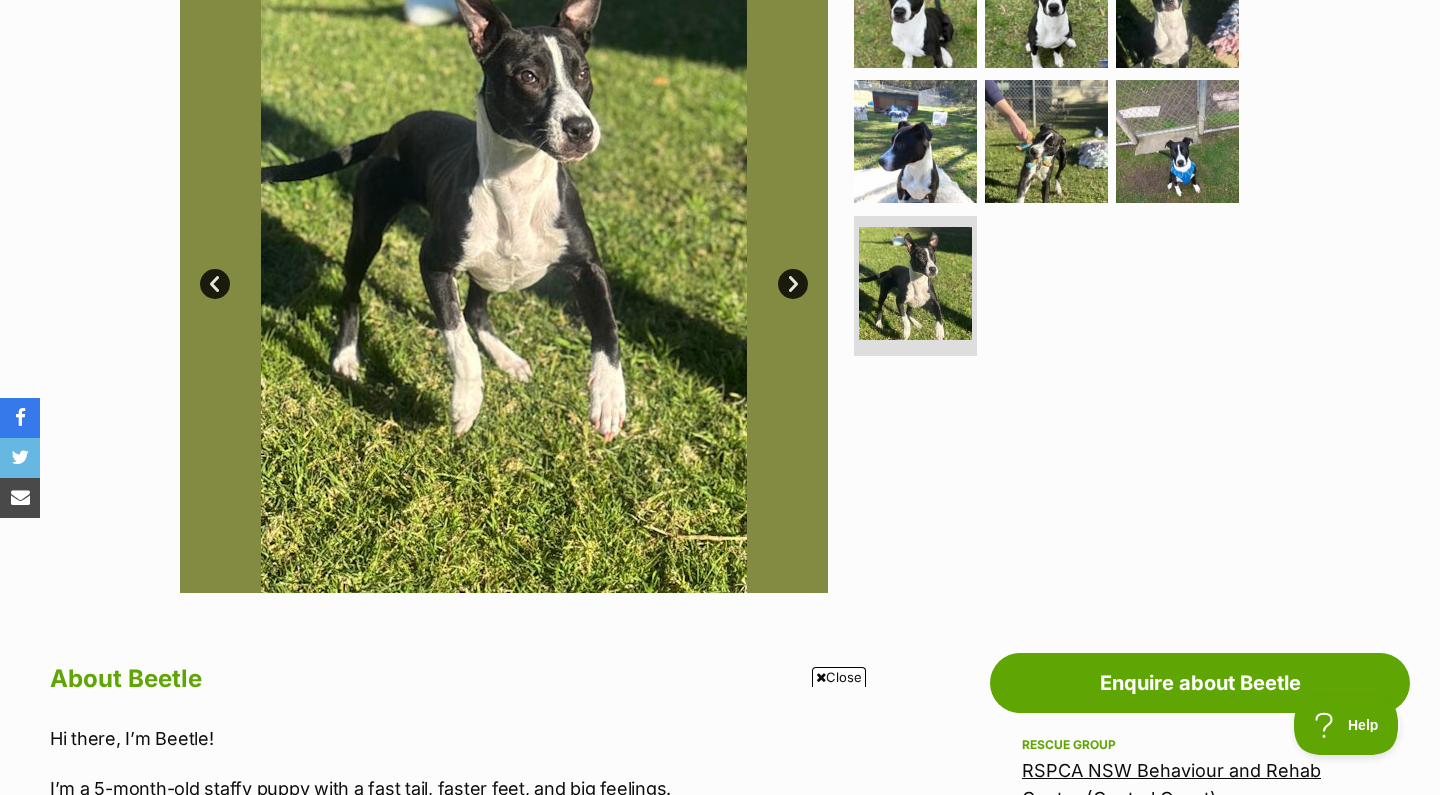 click on "Next" at bounding box center (793, 284) 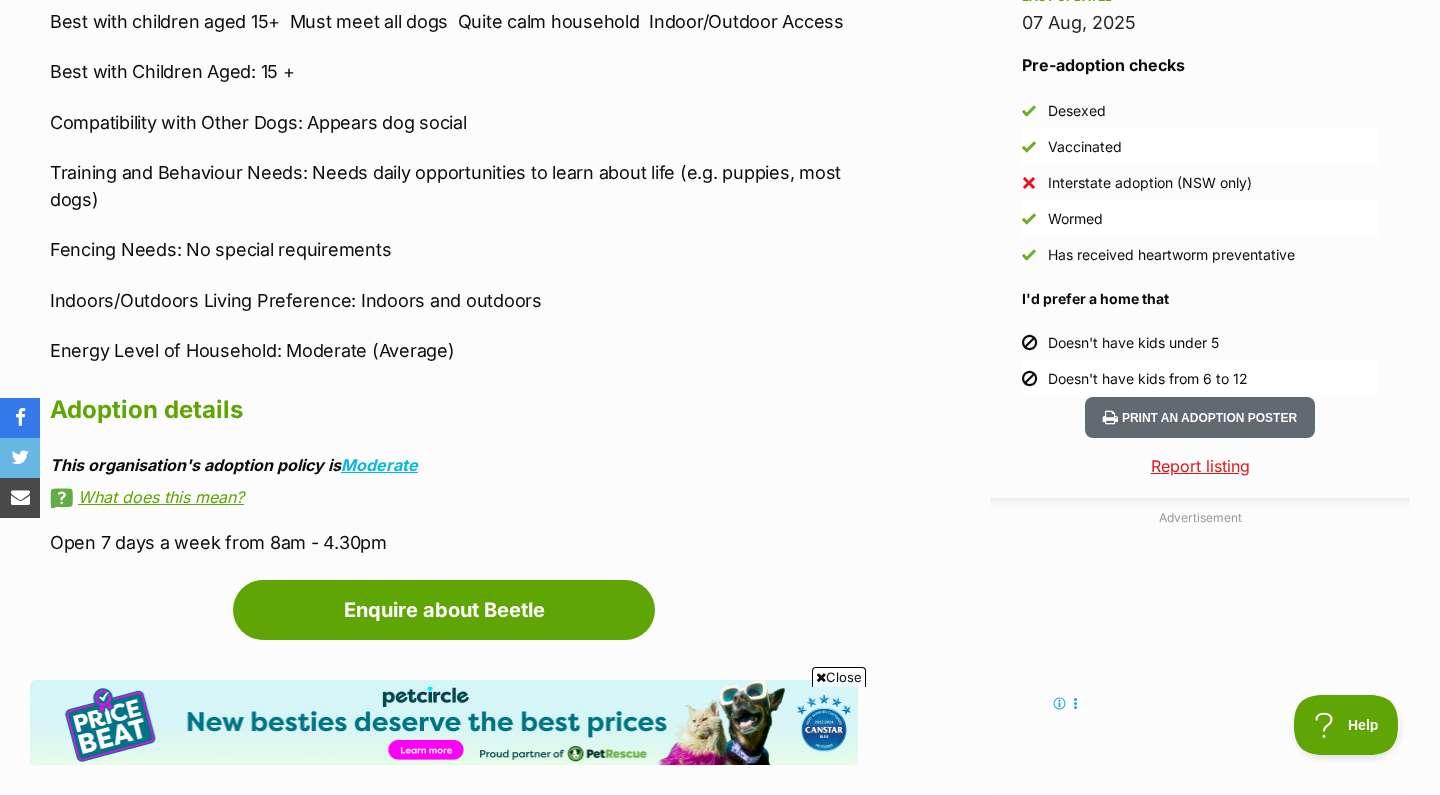 scroll, scrollTop: 1782, scrollLeft: 1, axis: both 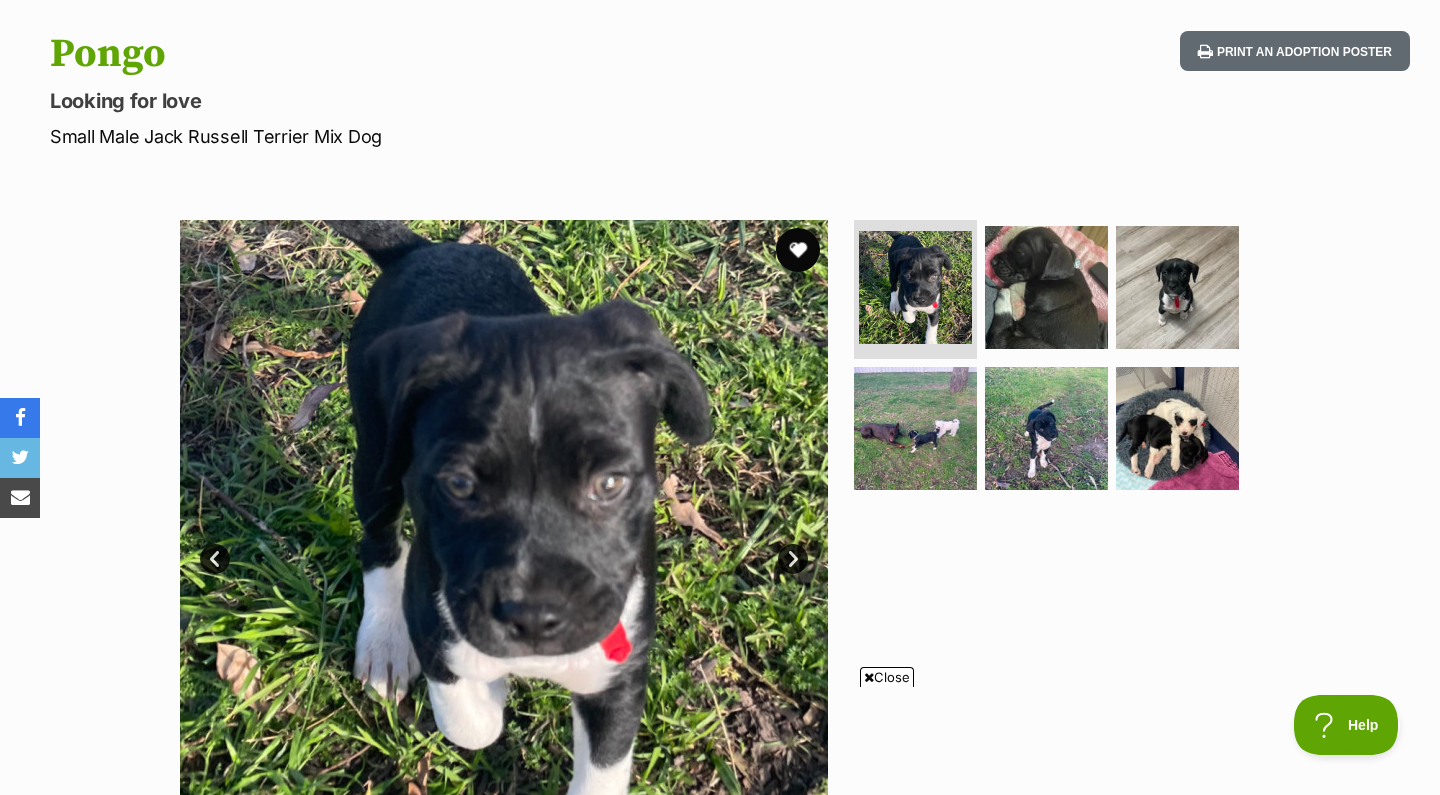 click at bounding box center [798, 250] 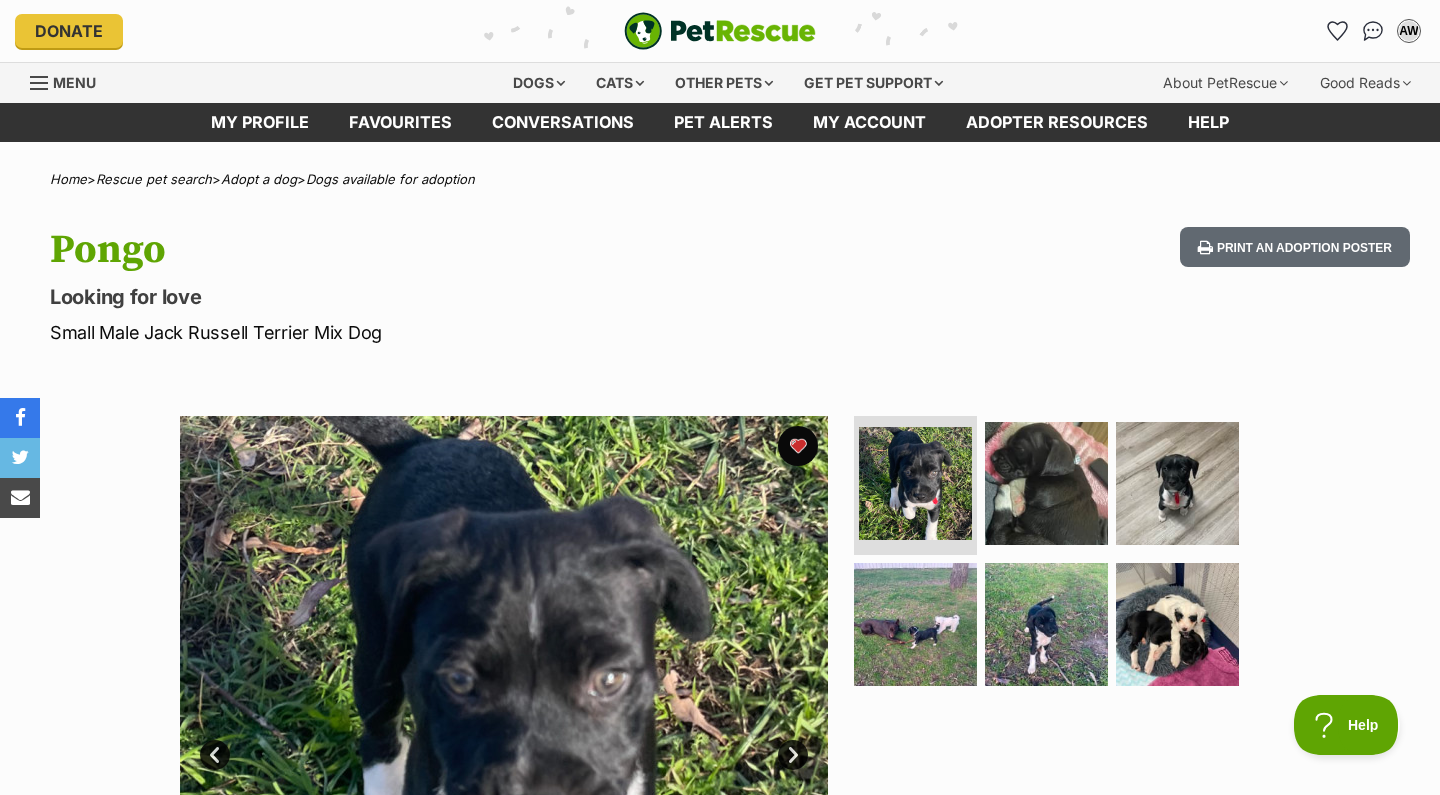 scroll, scrollTop: 0, scrollLeft: 0, axis: both 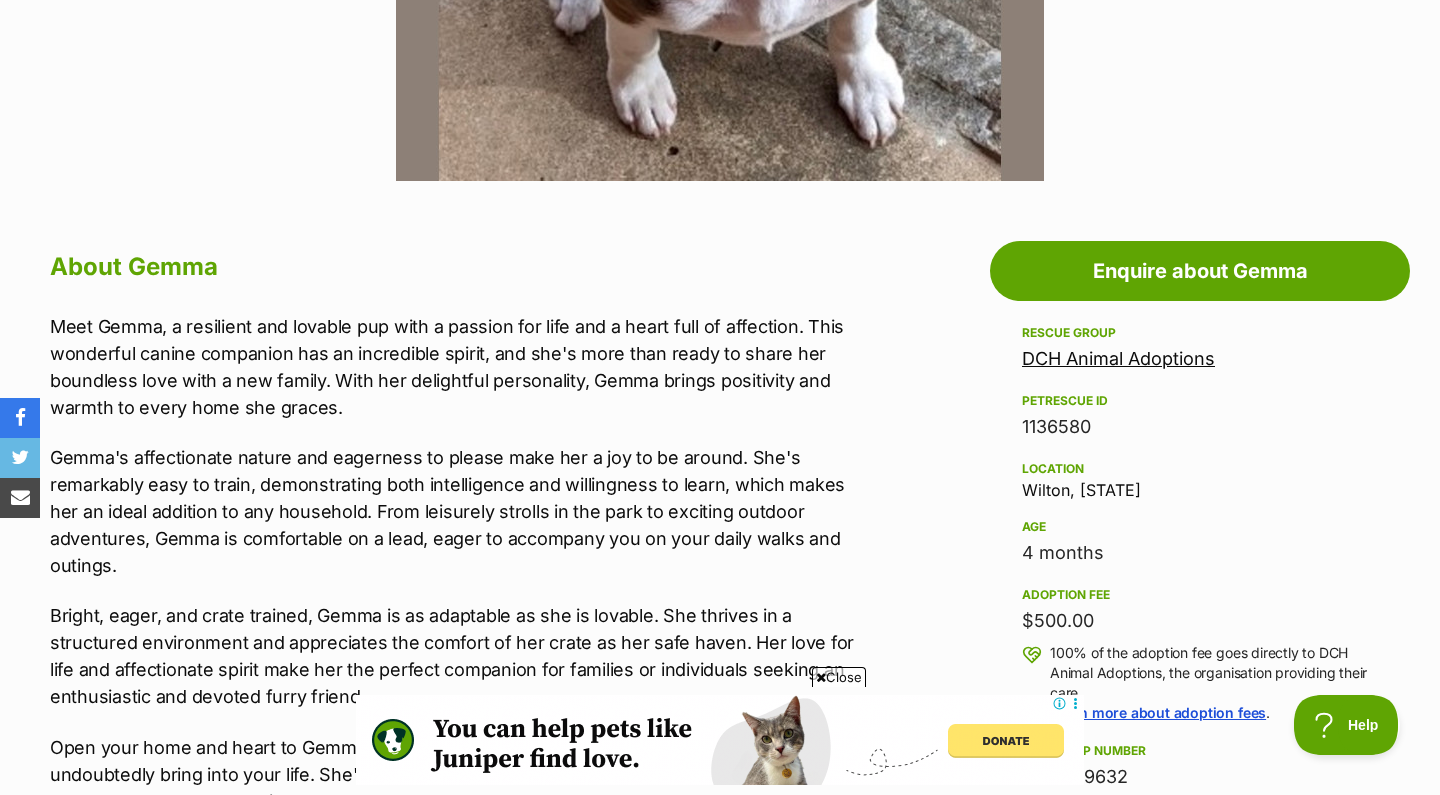 click on "DCH Animal Adoptions" at bounding box center [1118, 358] 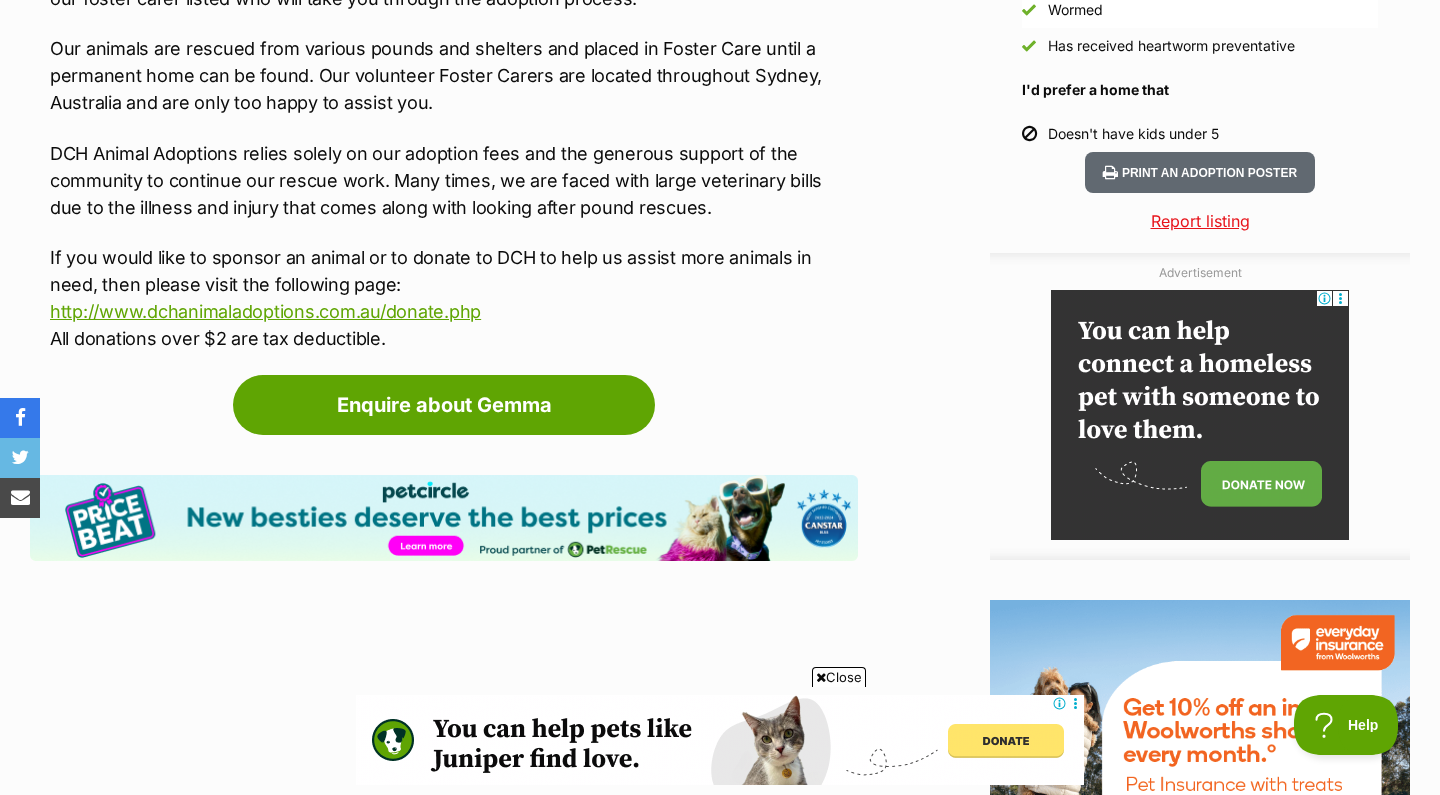 scroll, scrollTop: 2105, scrollLeft: 0, axis: vertical 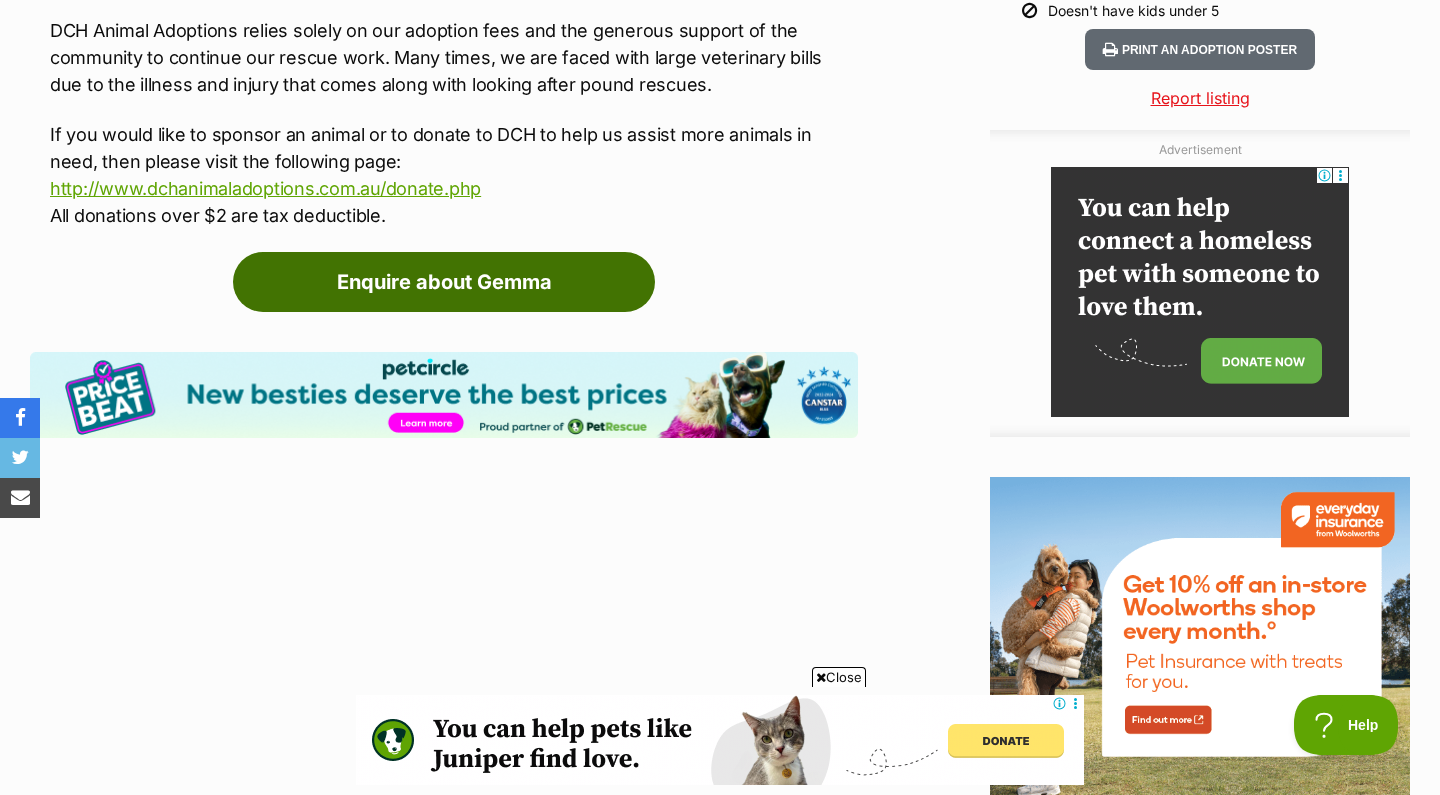 click on "Enquire about Gemma" at bounding box center [444, 282] 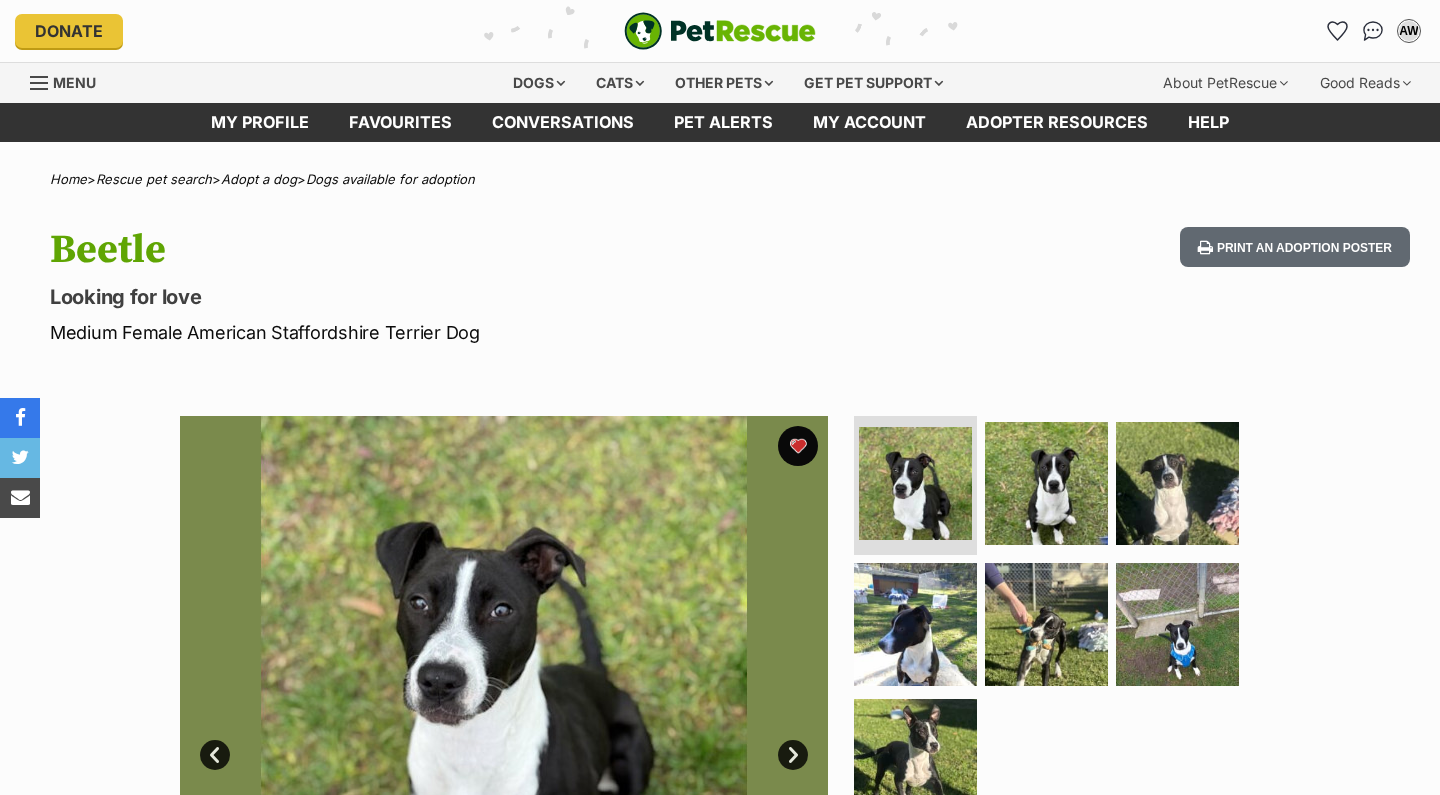 scroll, scrollTop: 0, scrollLeft: 0, axis: both 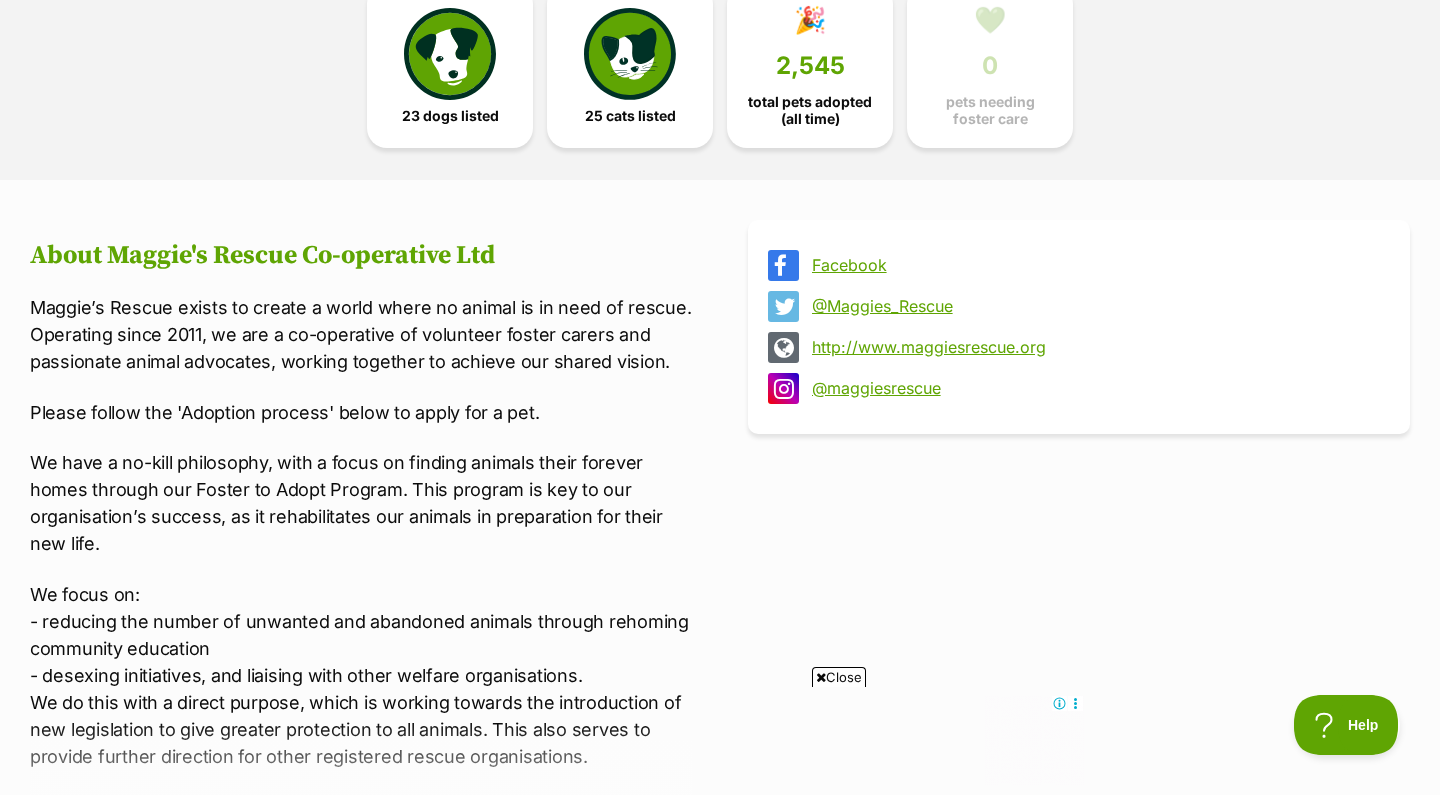 click on "http://www.maggiesrescue.org" at bounding box center (1097, 347) 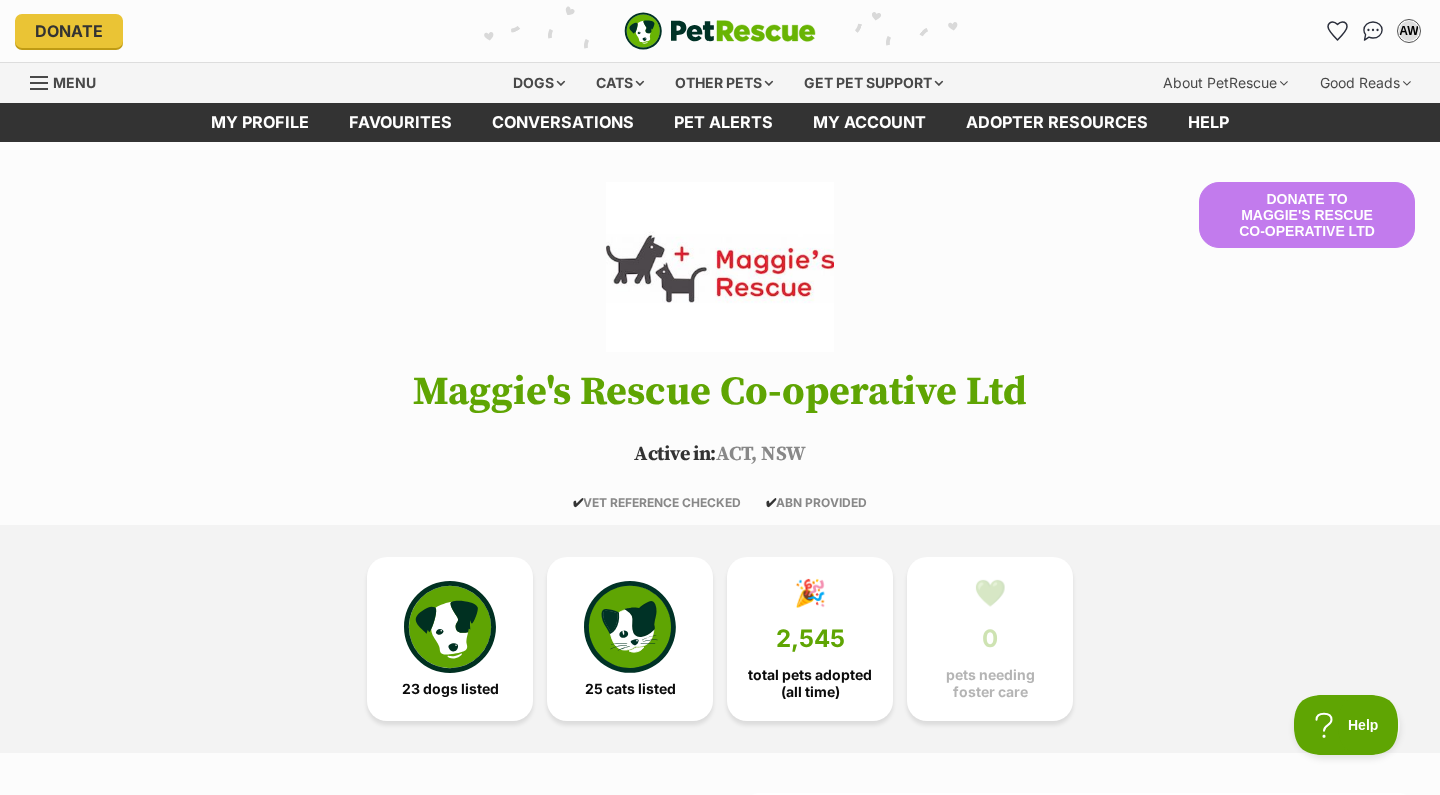 scroll, scrollTop: 0, scrollLeft: 0, axis: both 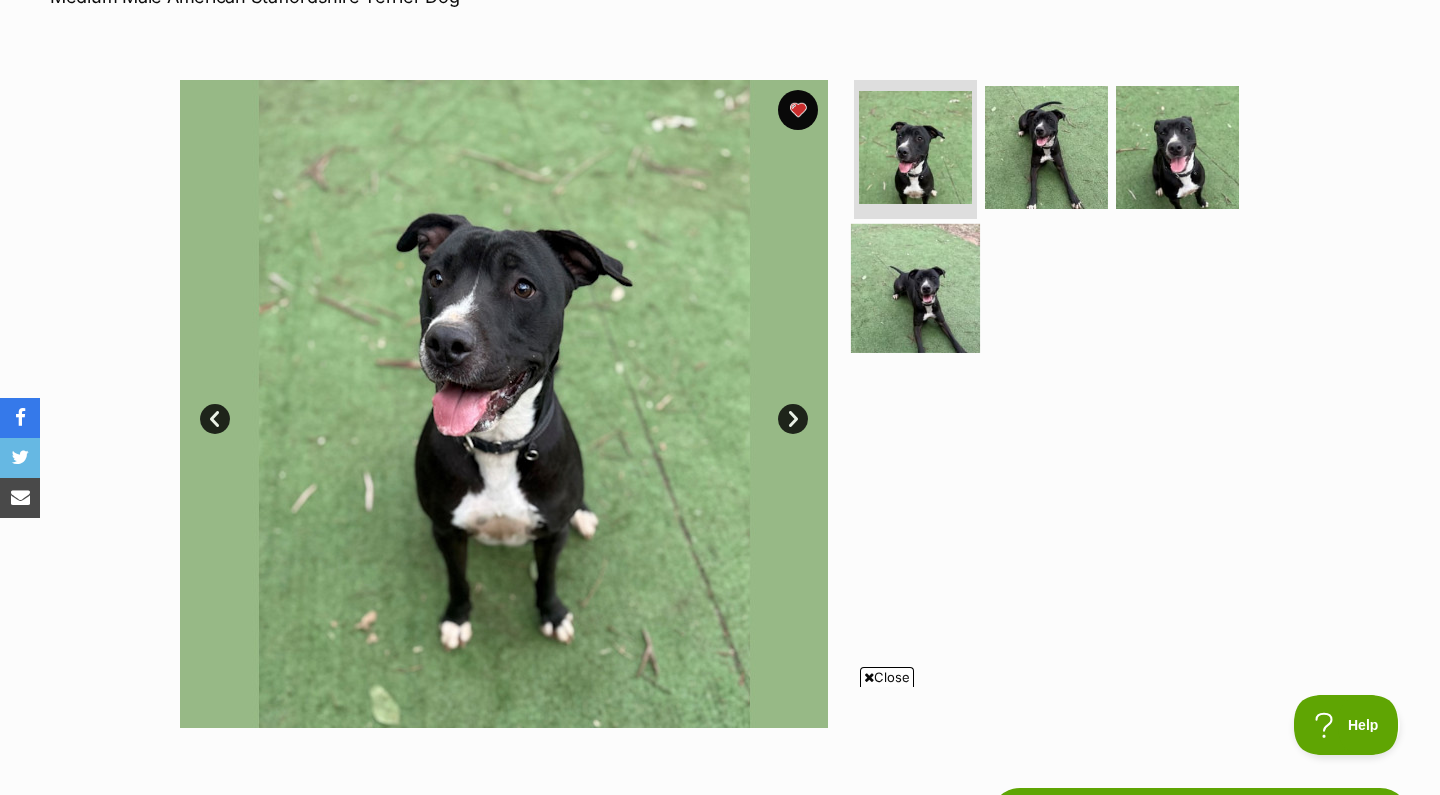 click at bounding box center [915, 288] 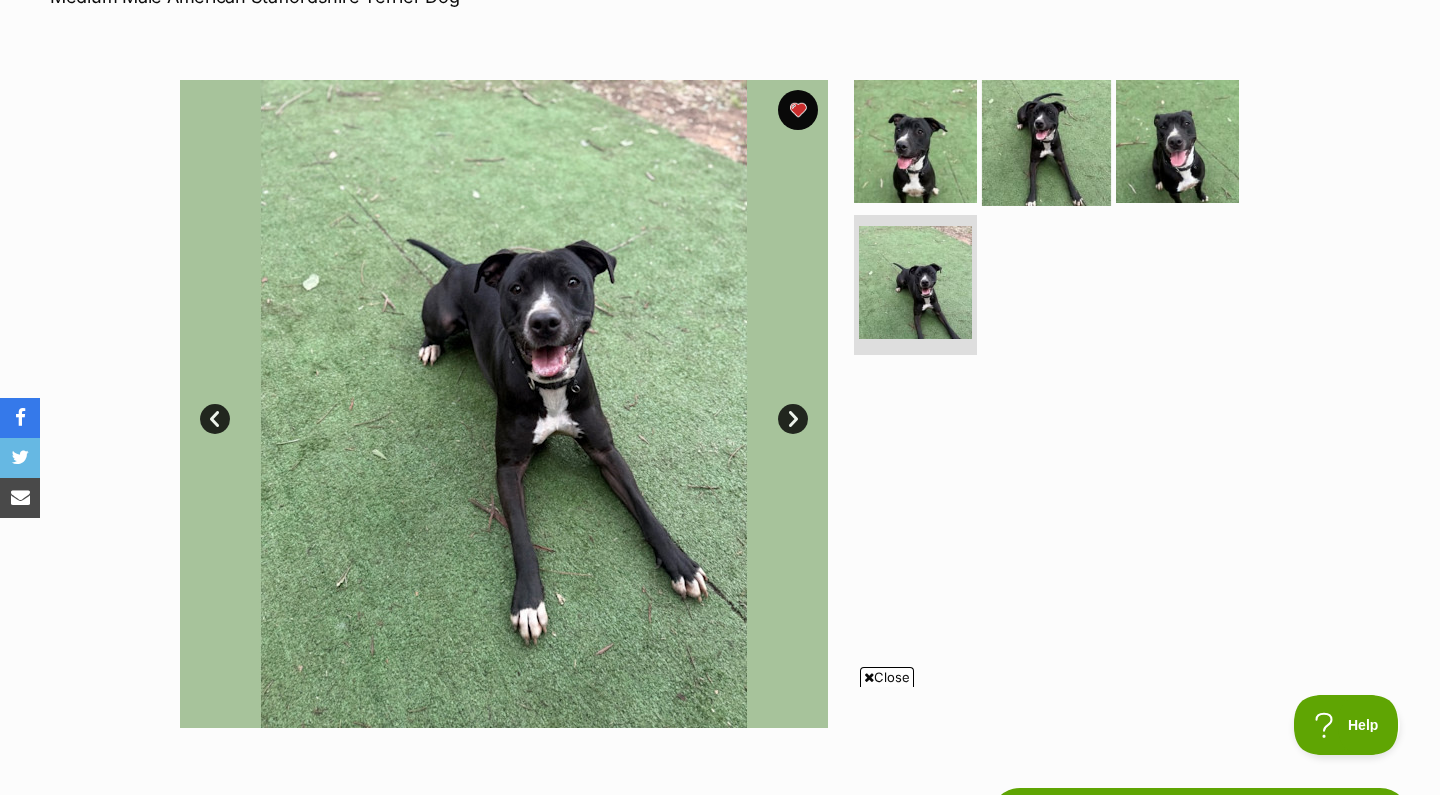 click at bounding box center [1046, 140] 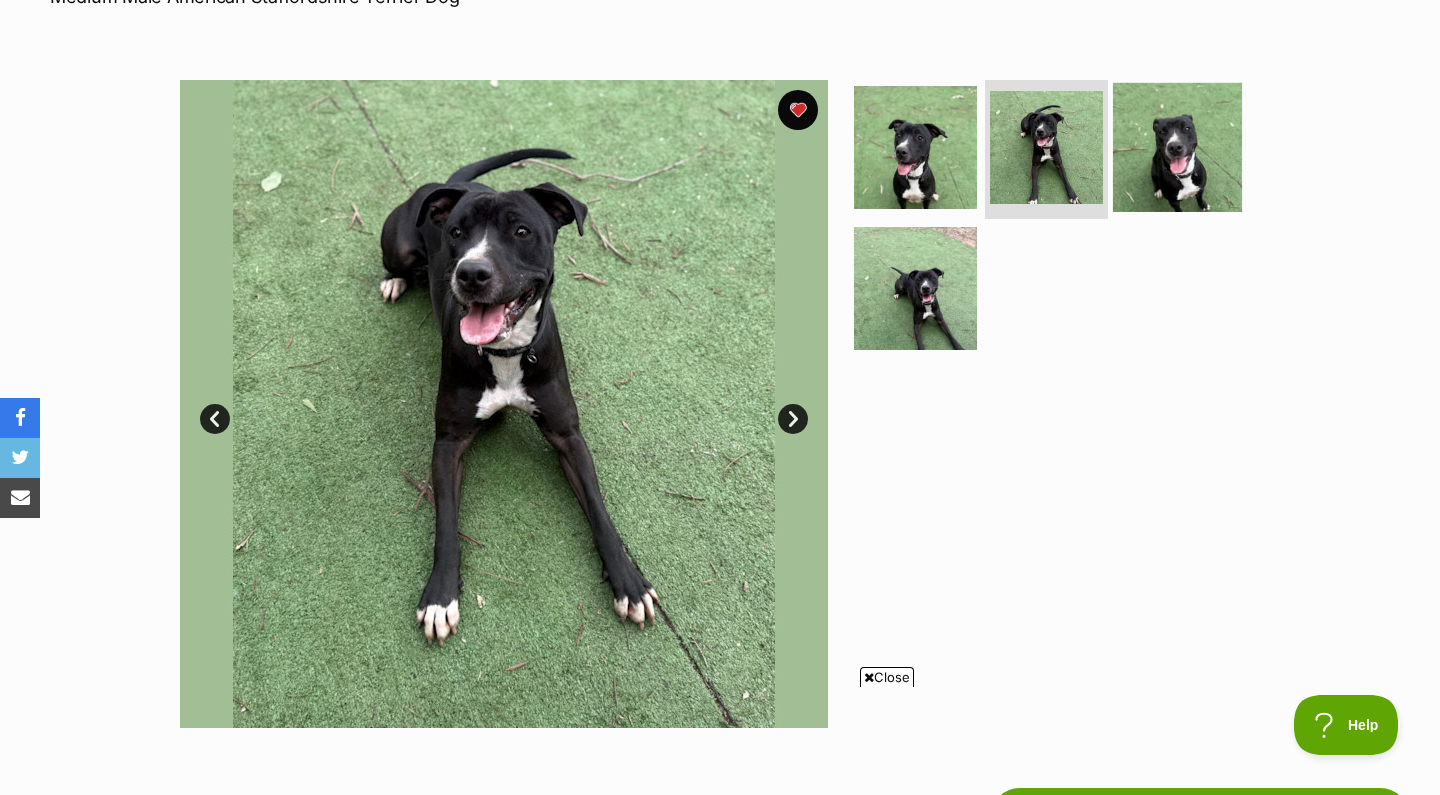 click at bounding box center (1177, 146) 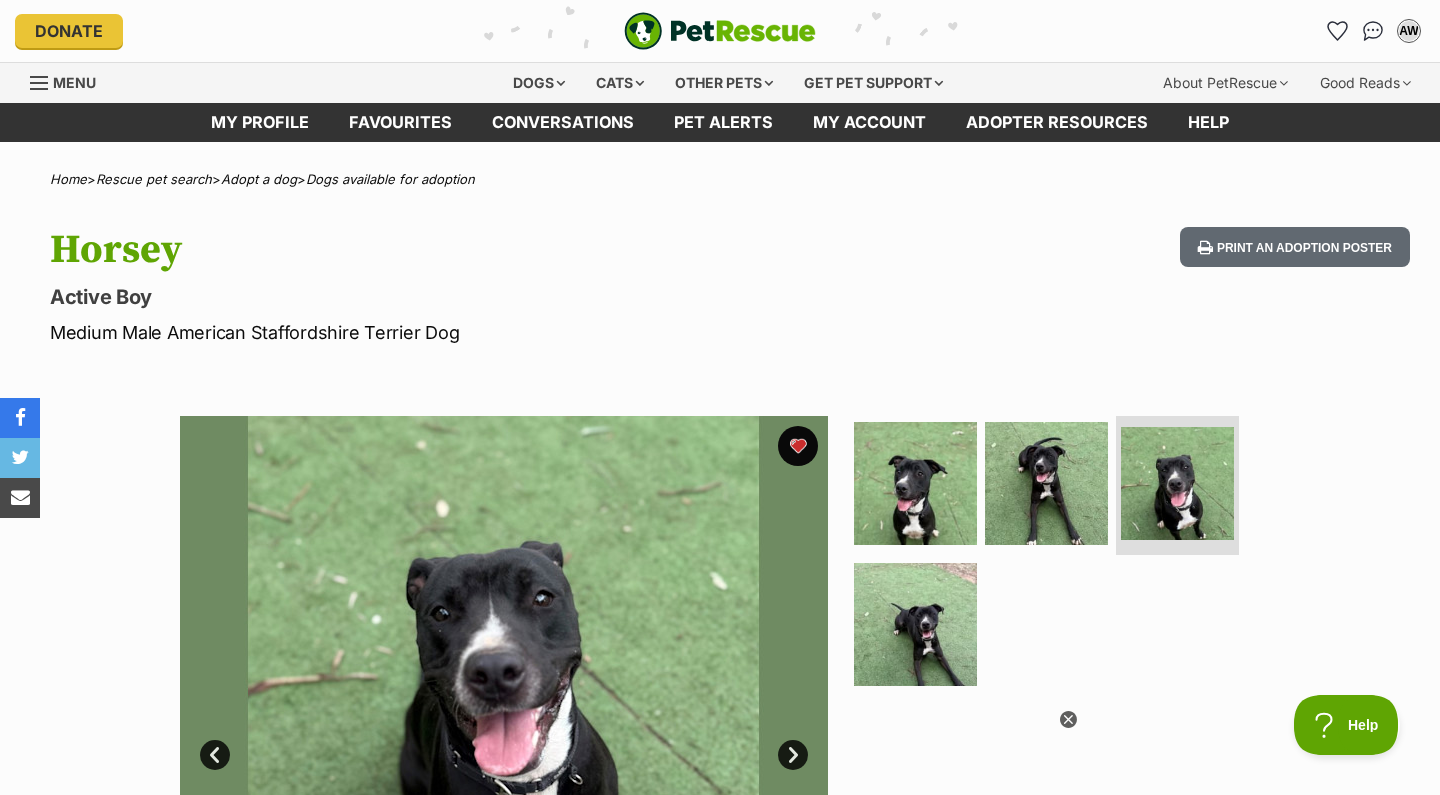 scroll, scrollTop: 0, scrollLeft: 0, axis: both 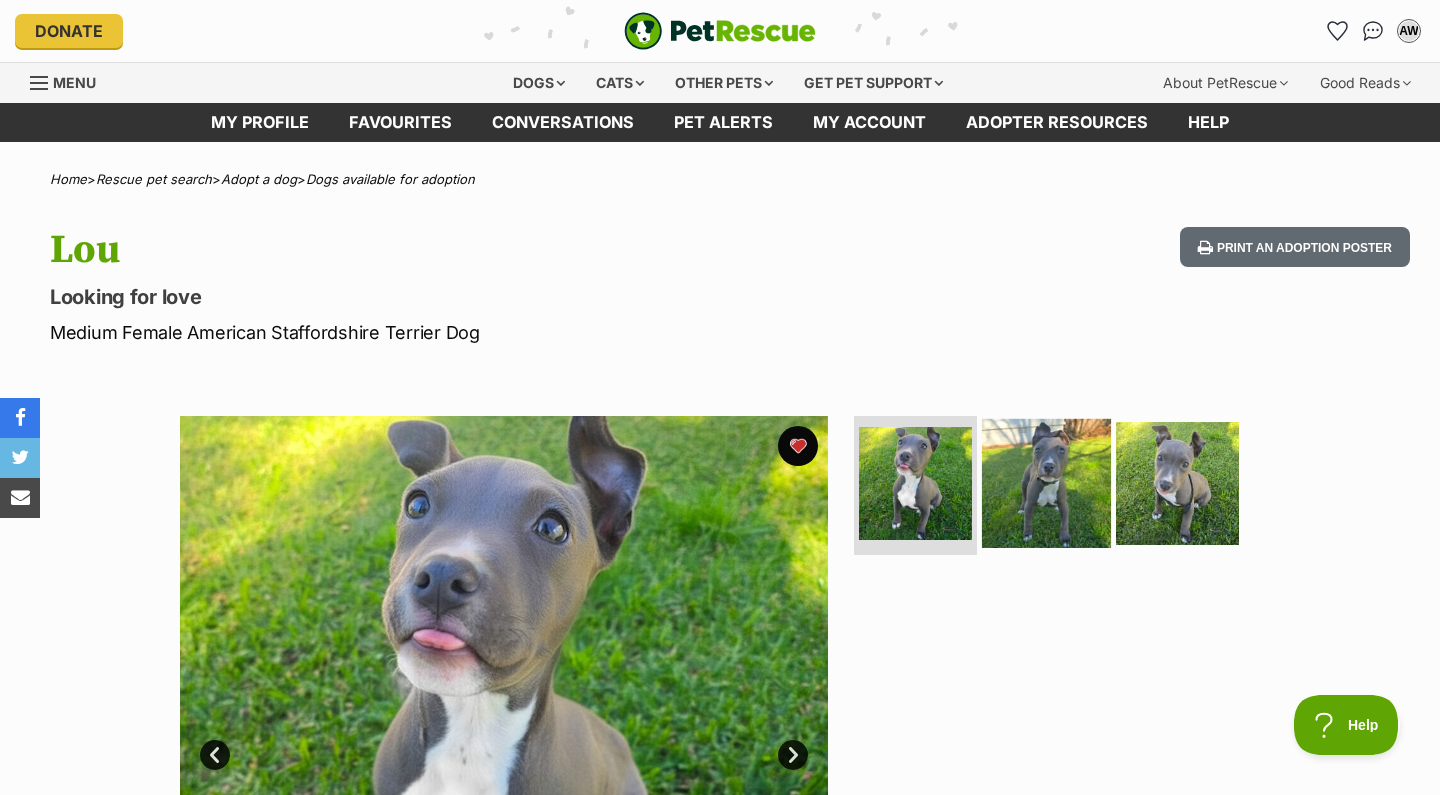 click at bounding box center [1046, 482] 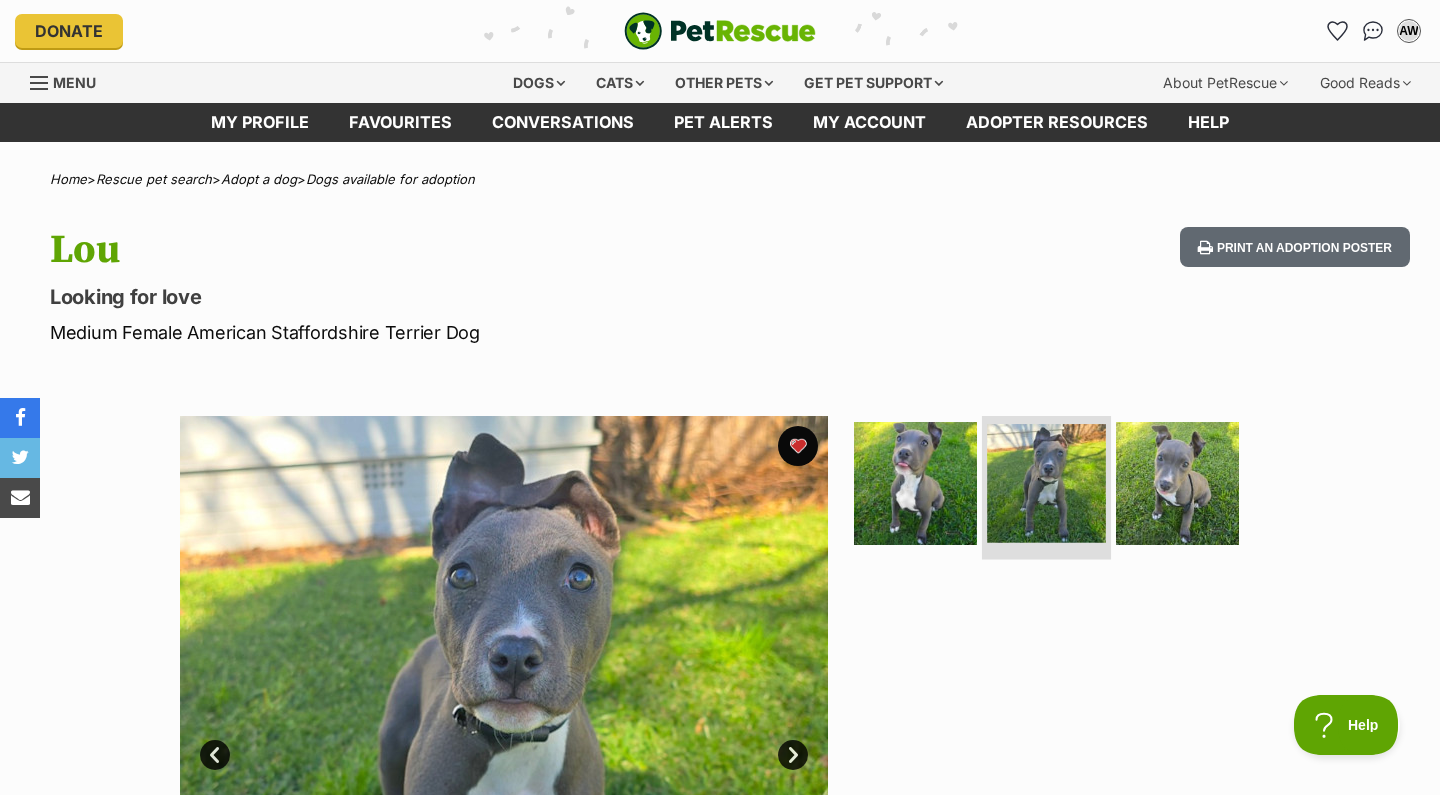 click at bounding box center (1046, 483) 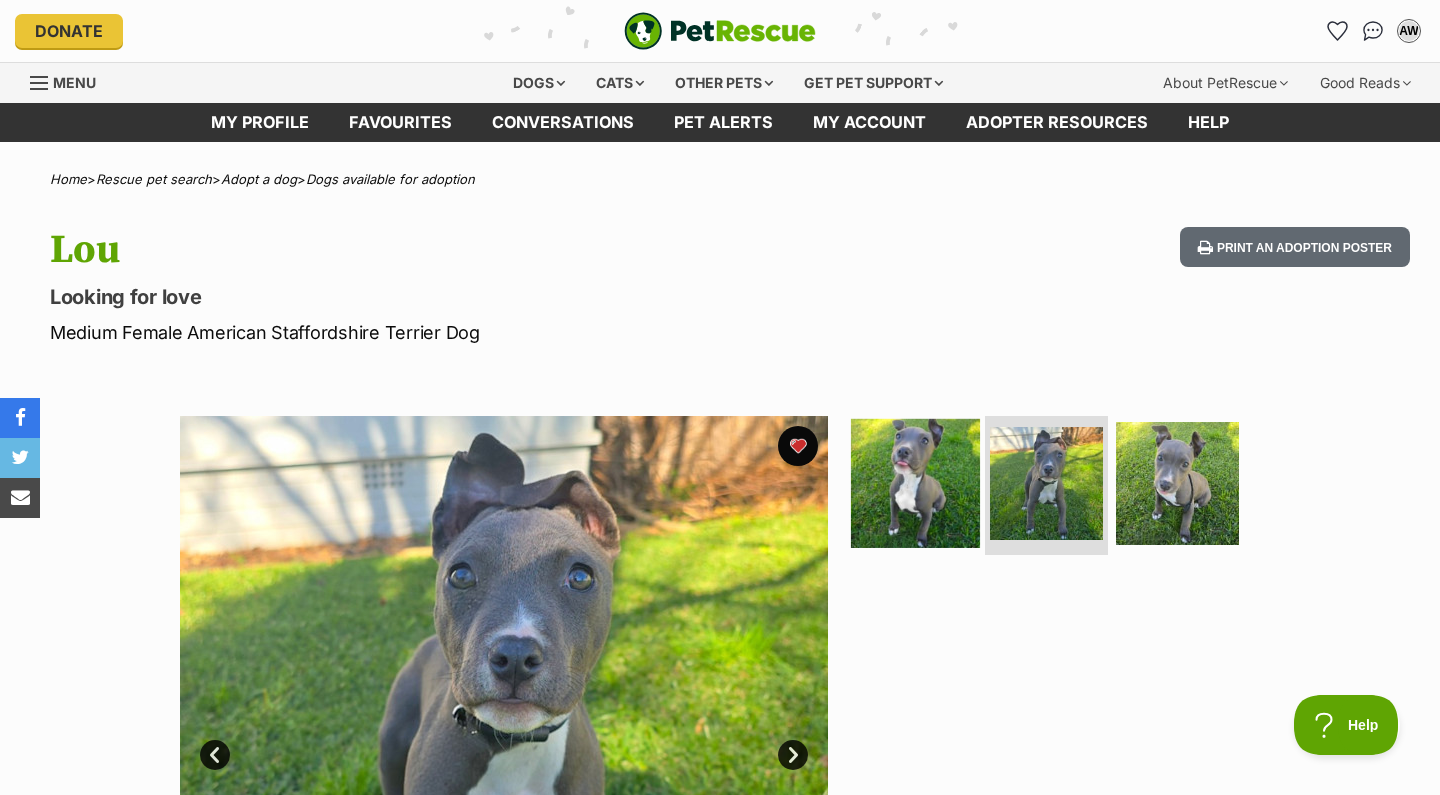 click at bounding box center [915, 482] 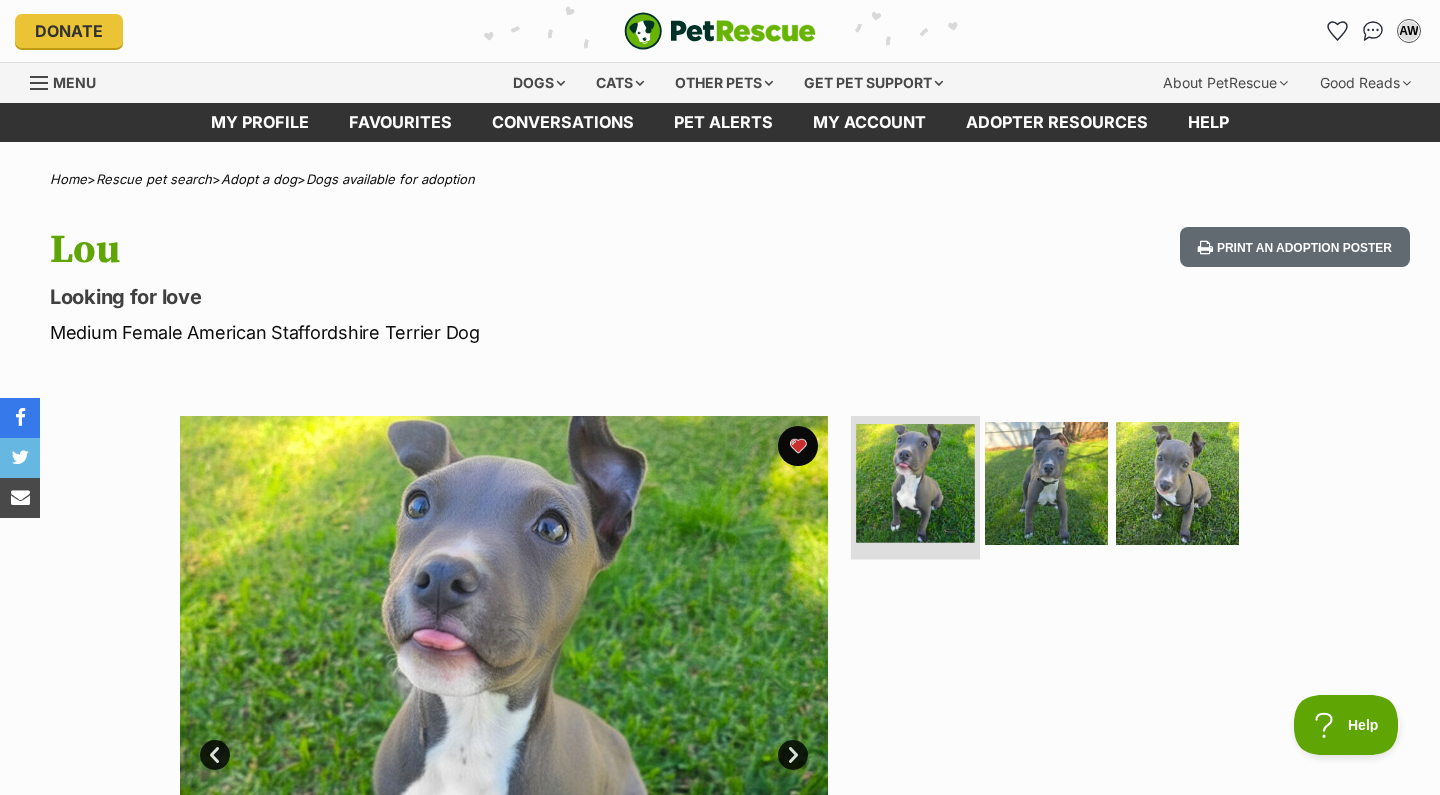 scroll, scrollTop: 0, scrollLeft: 0, axis: both 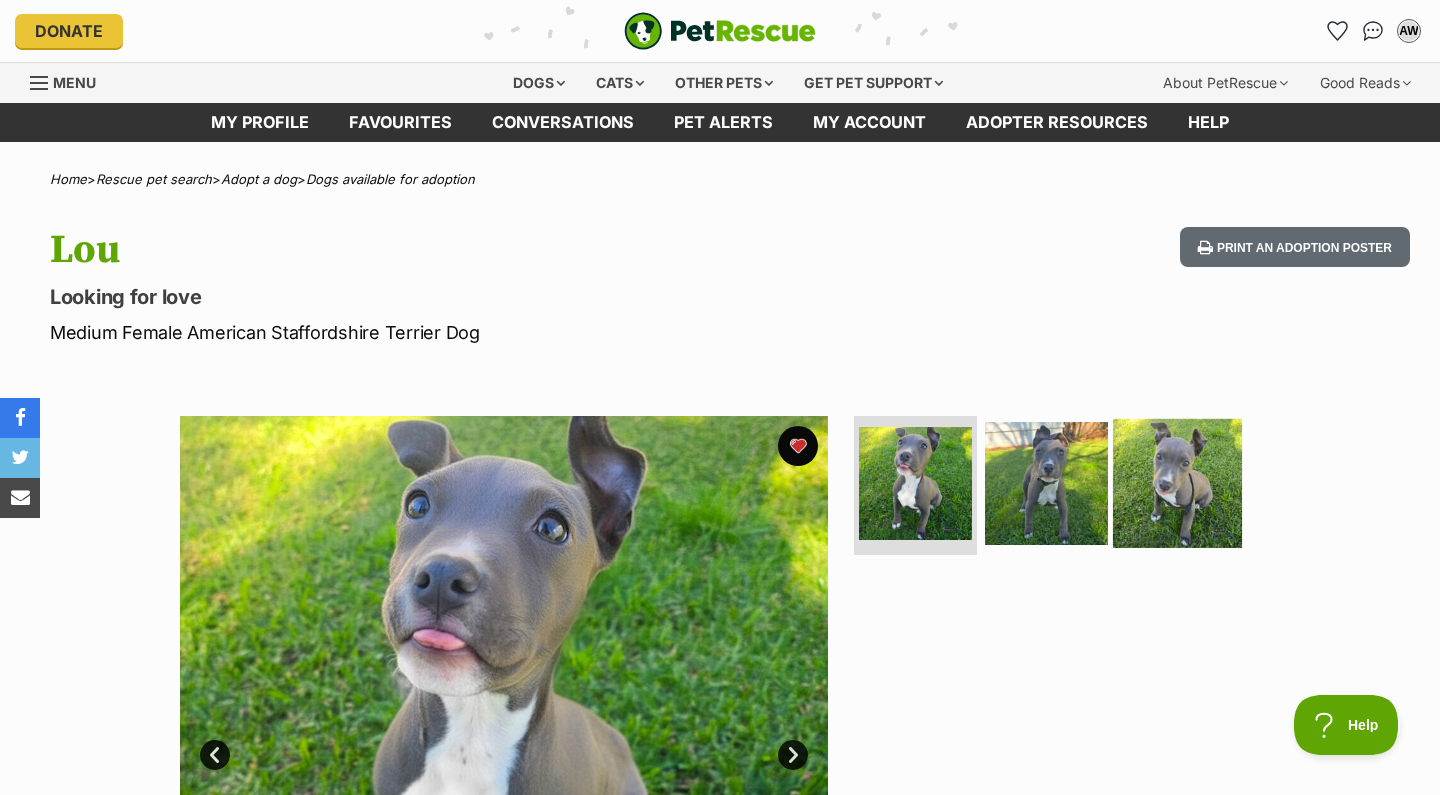 click at bounding box center (1177, 482) 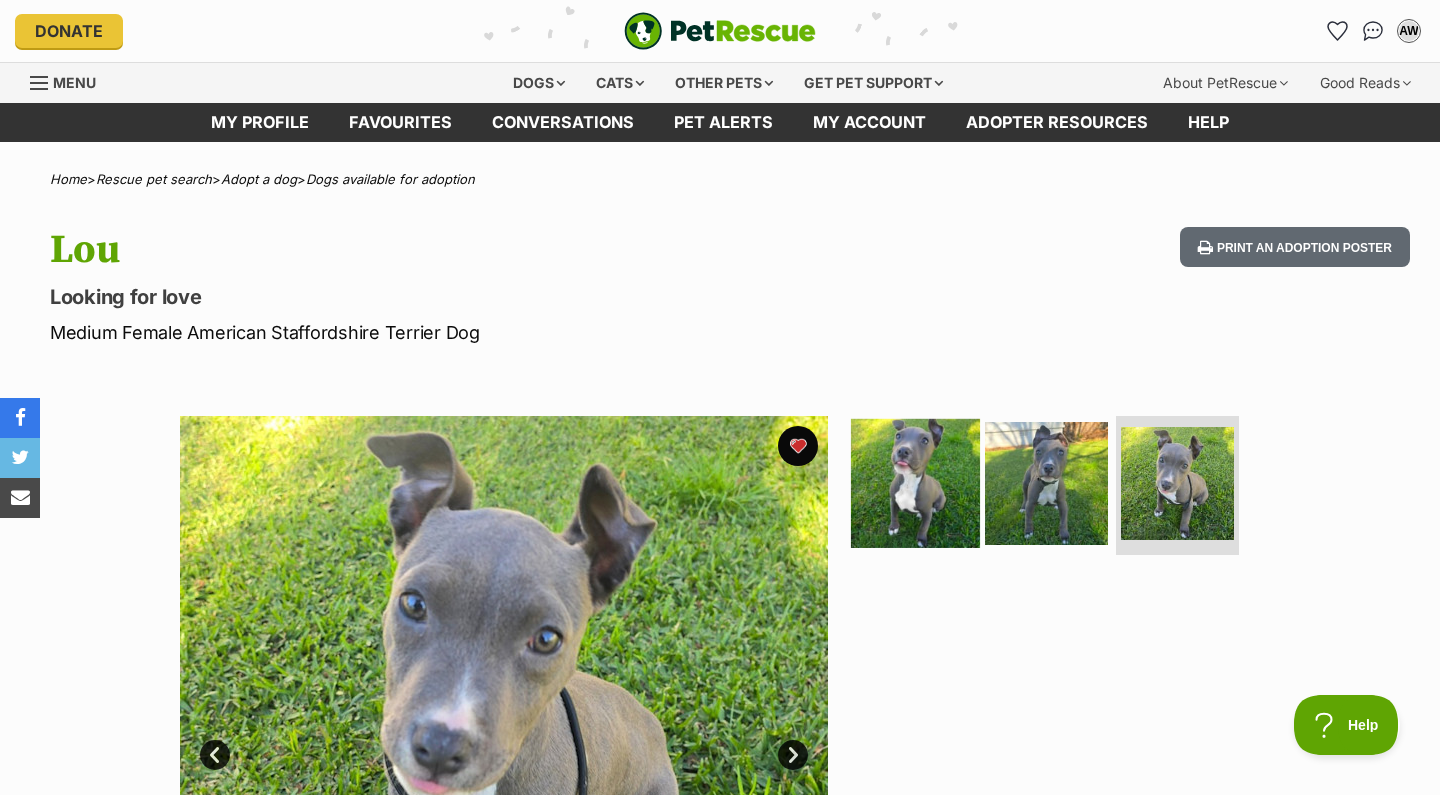 click at bounding box center (915, 482) 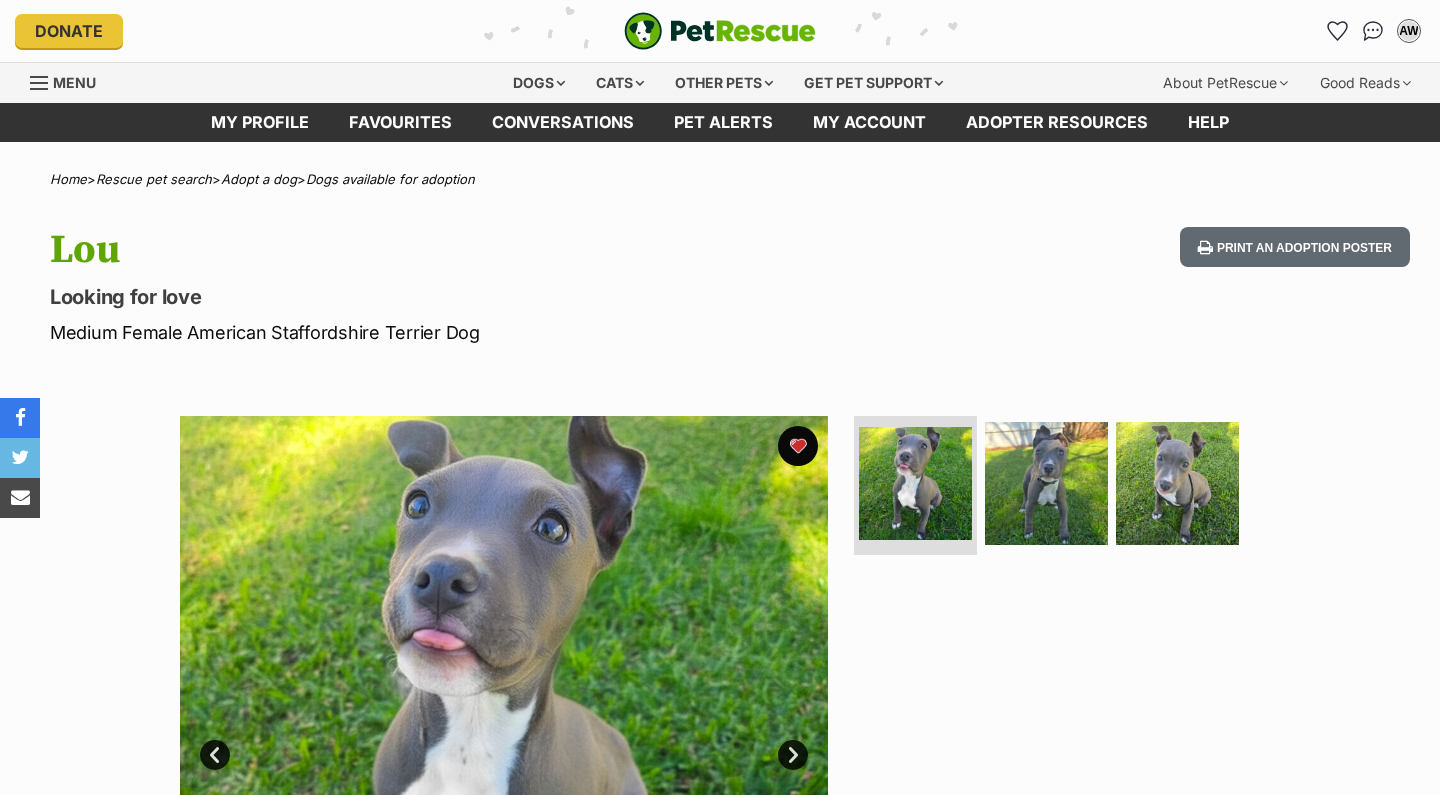 scroll, scrollTop: 0, scrollLeft: 0, axis: both 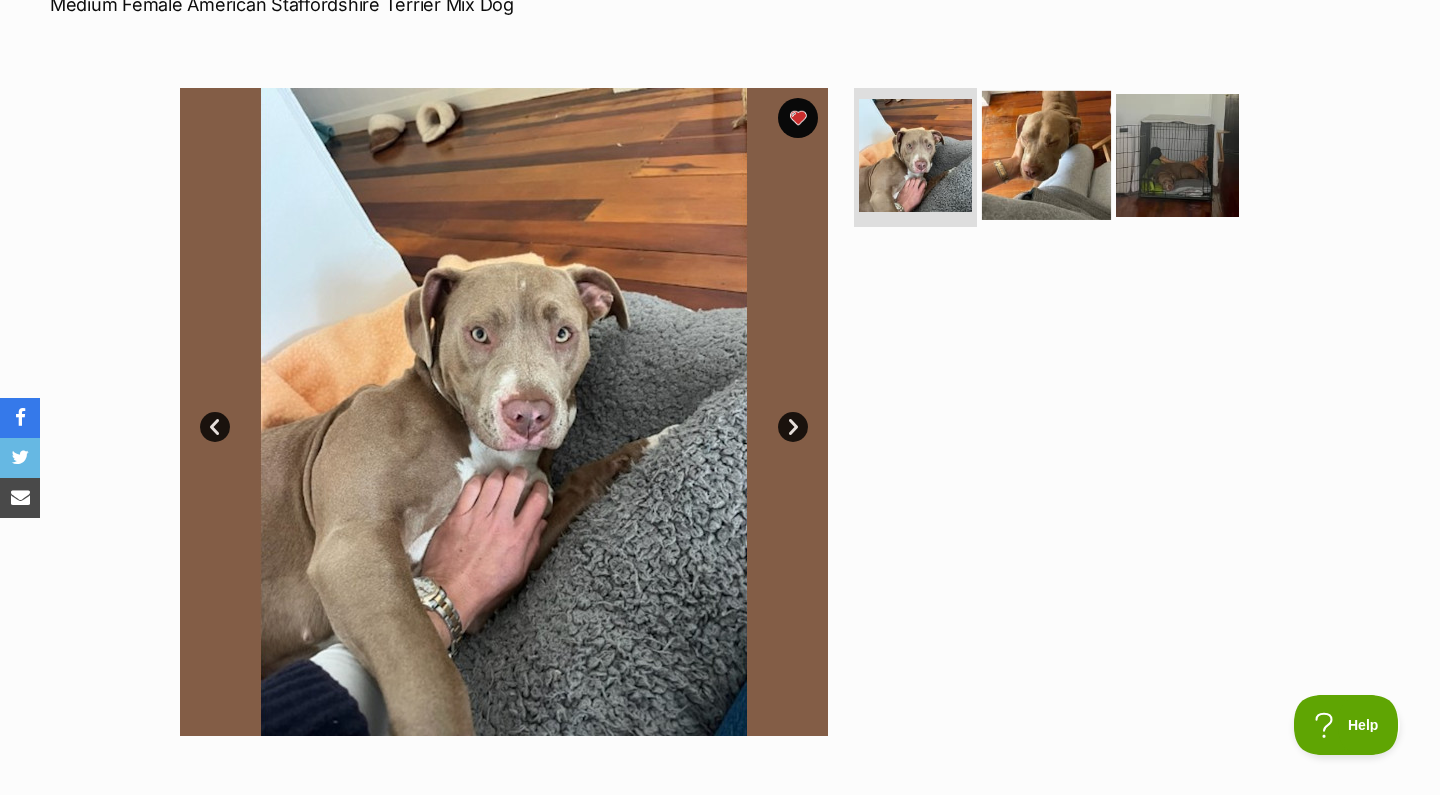 click at bounding box center [1046, 154] 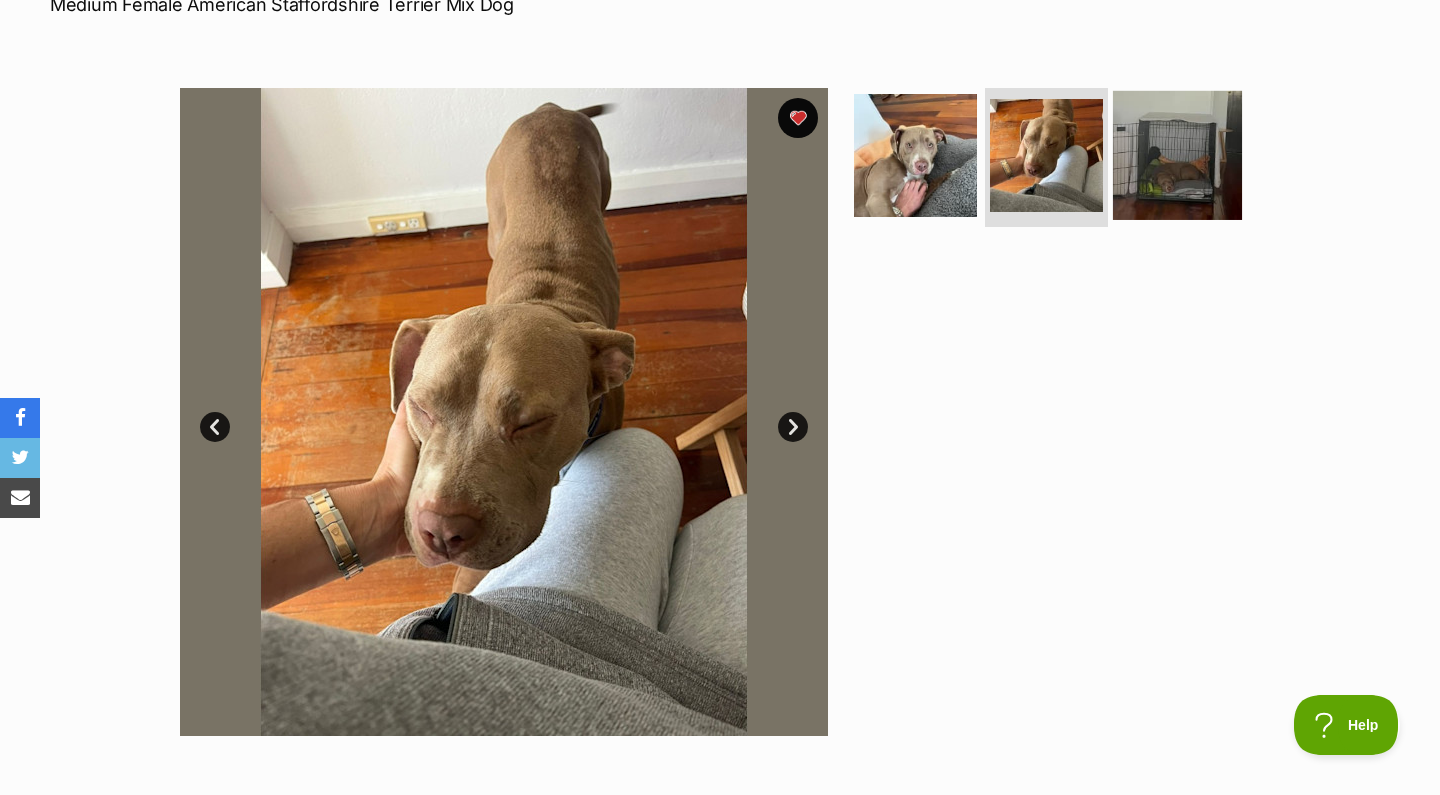 click at bounding box center (1177, 154) 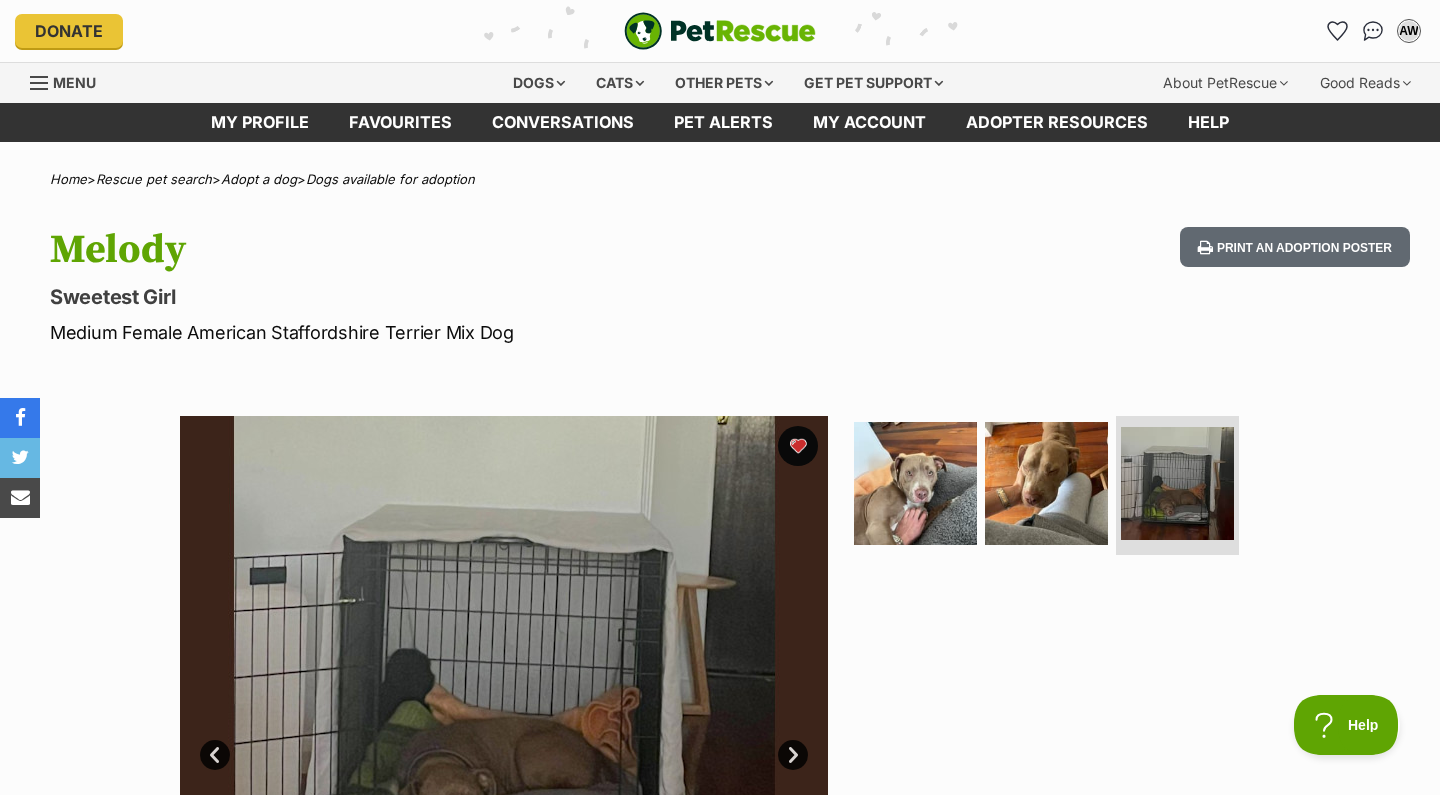 scroll, scrollTop: 0, scrollLeft: 0, axis: both 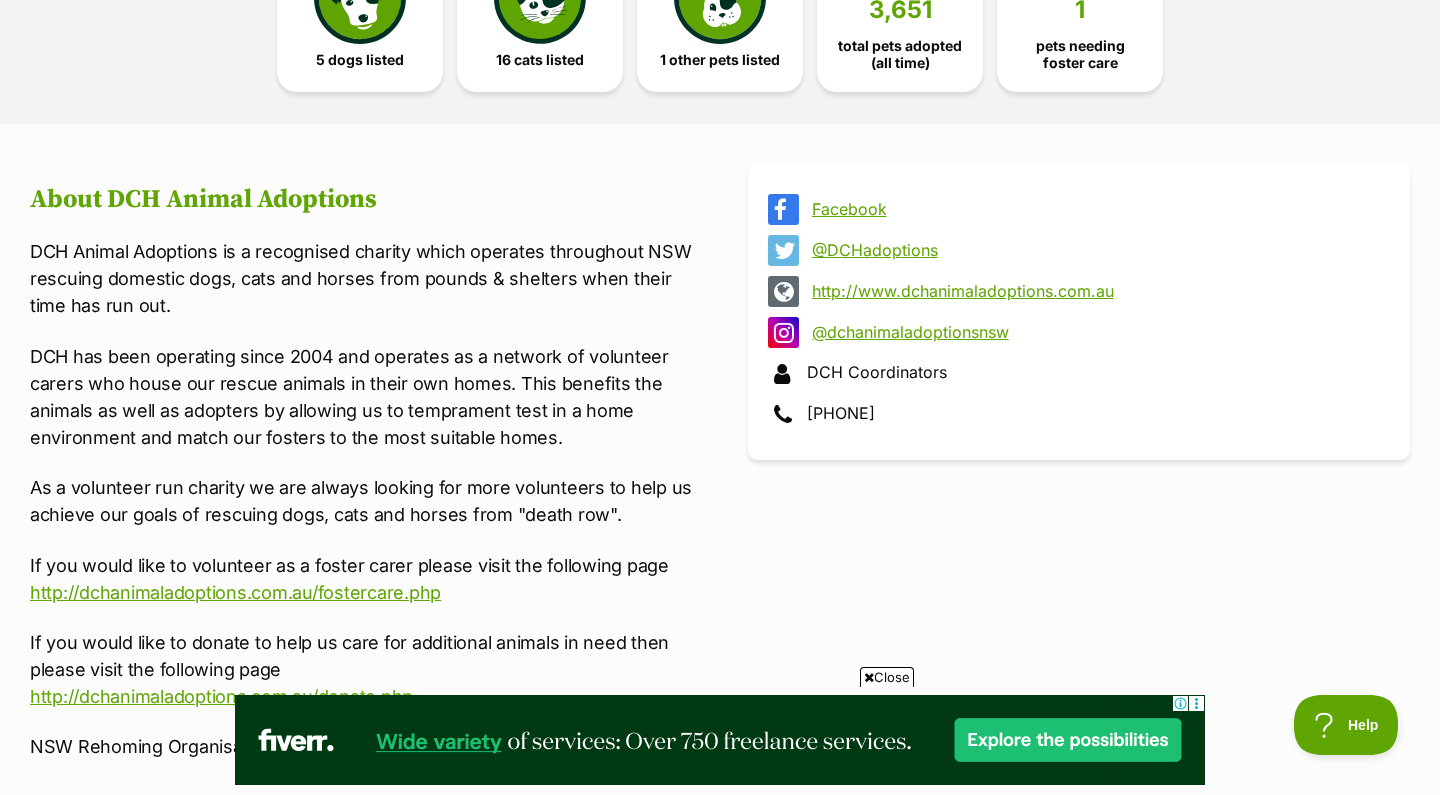 click on "http://www.dchanimaladoptions.com.au" at bounding box center (1097, 291) 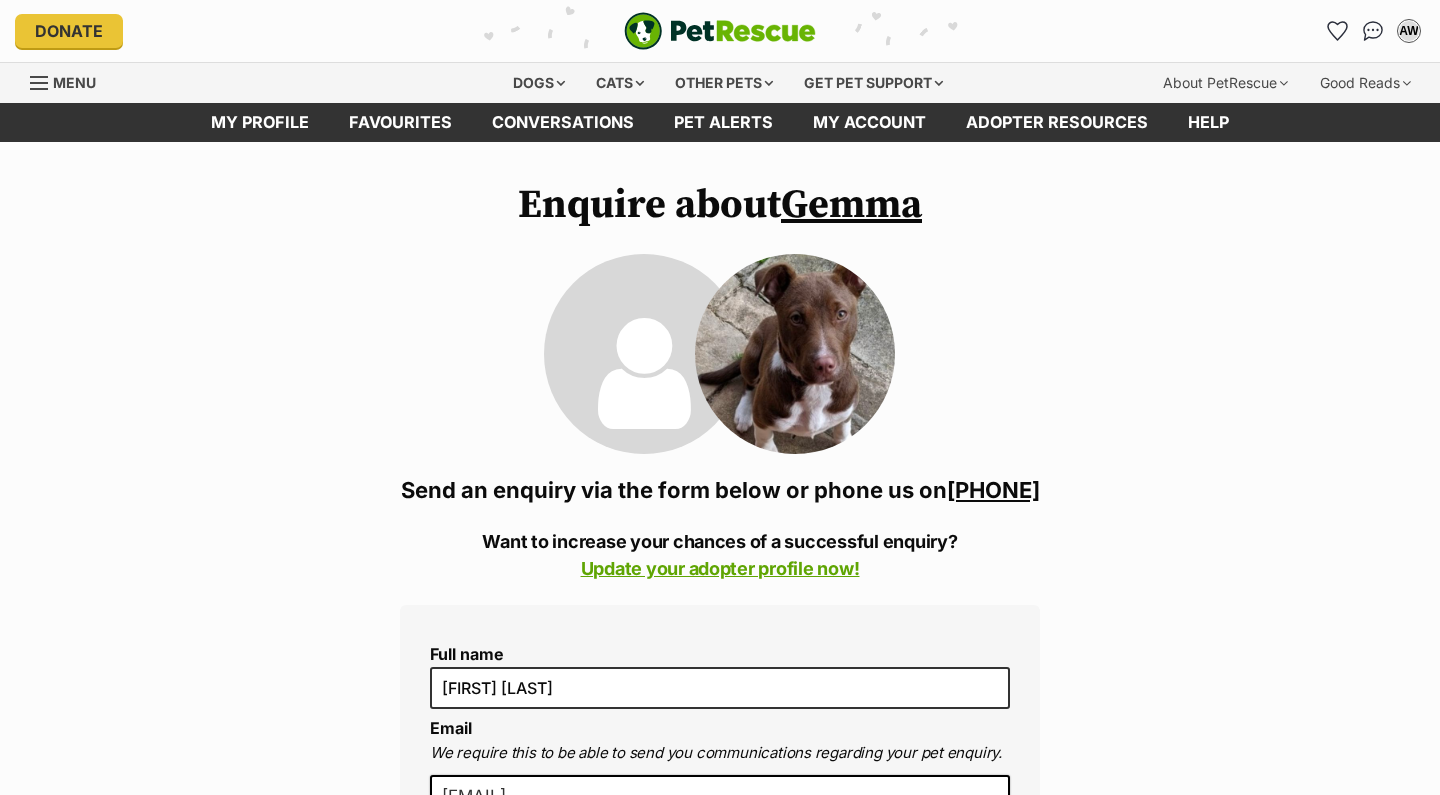 scroll, scrollTop: 14, scrollLeft: 0, axis: vertical 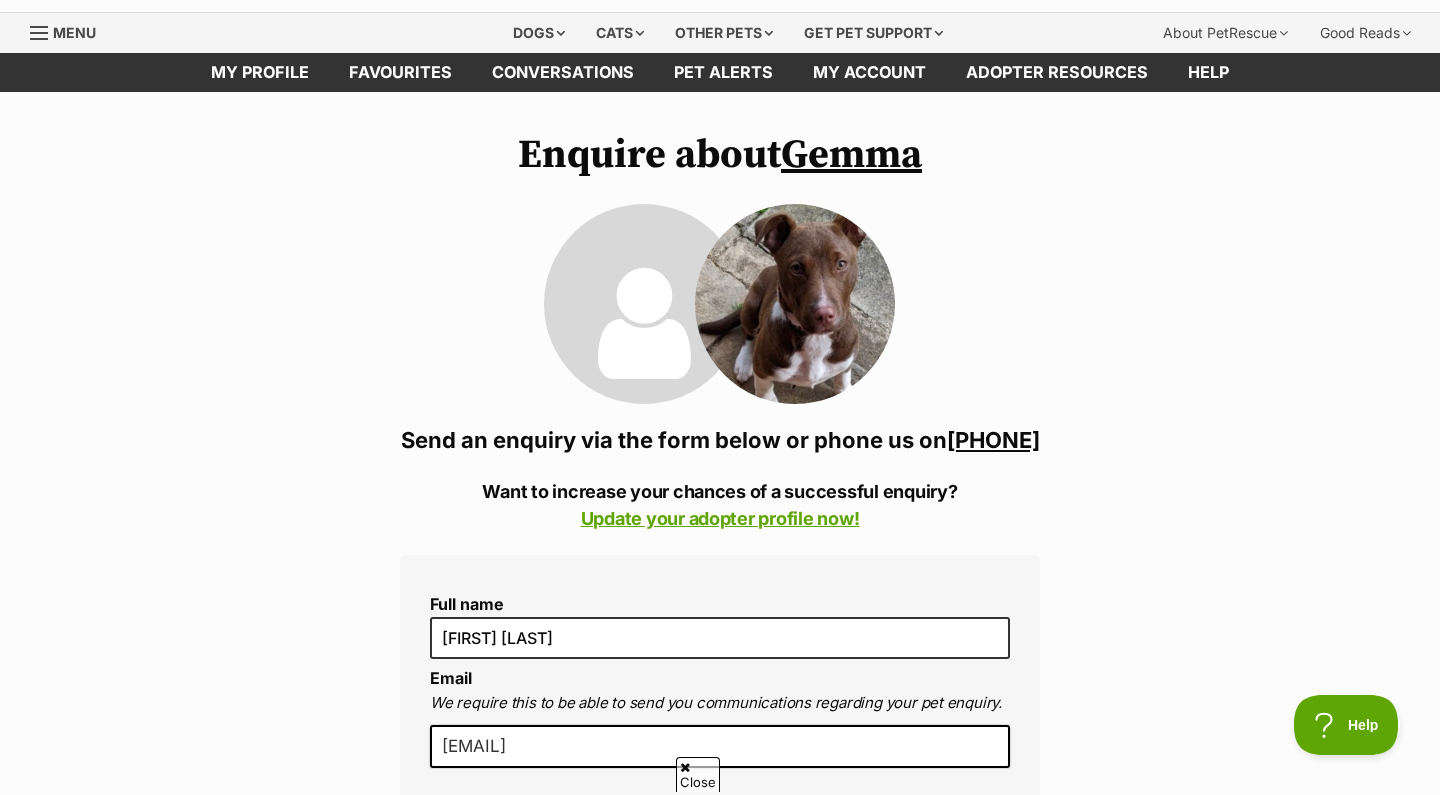 click on "04054*****" at bounding box center (993, 440) 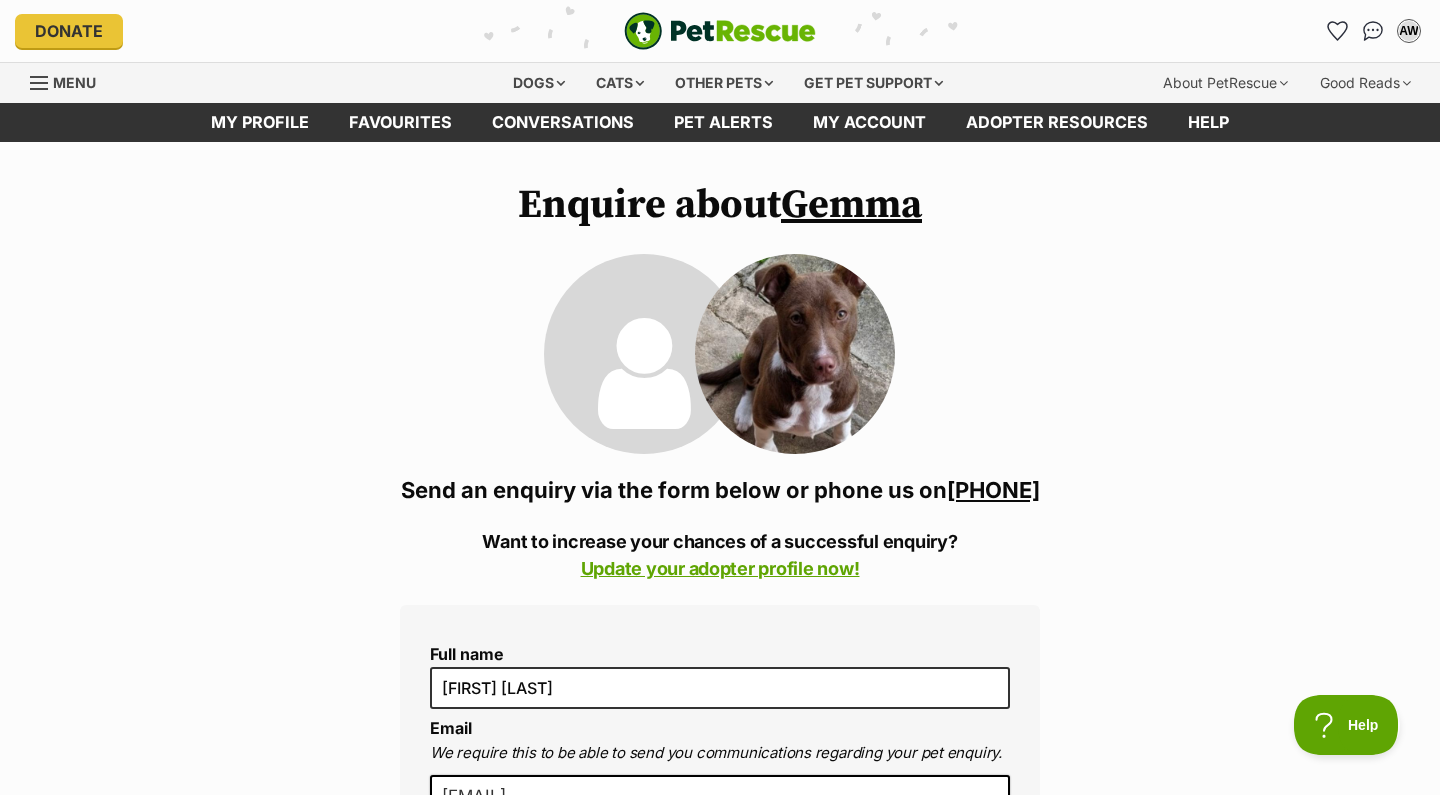 scroll, scrollTop: 0, scrollLeft: 0, axis: both 